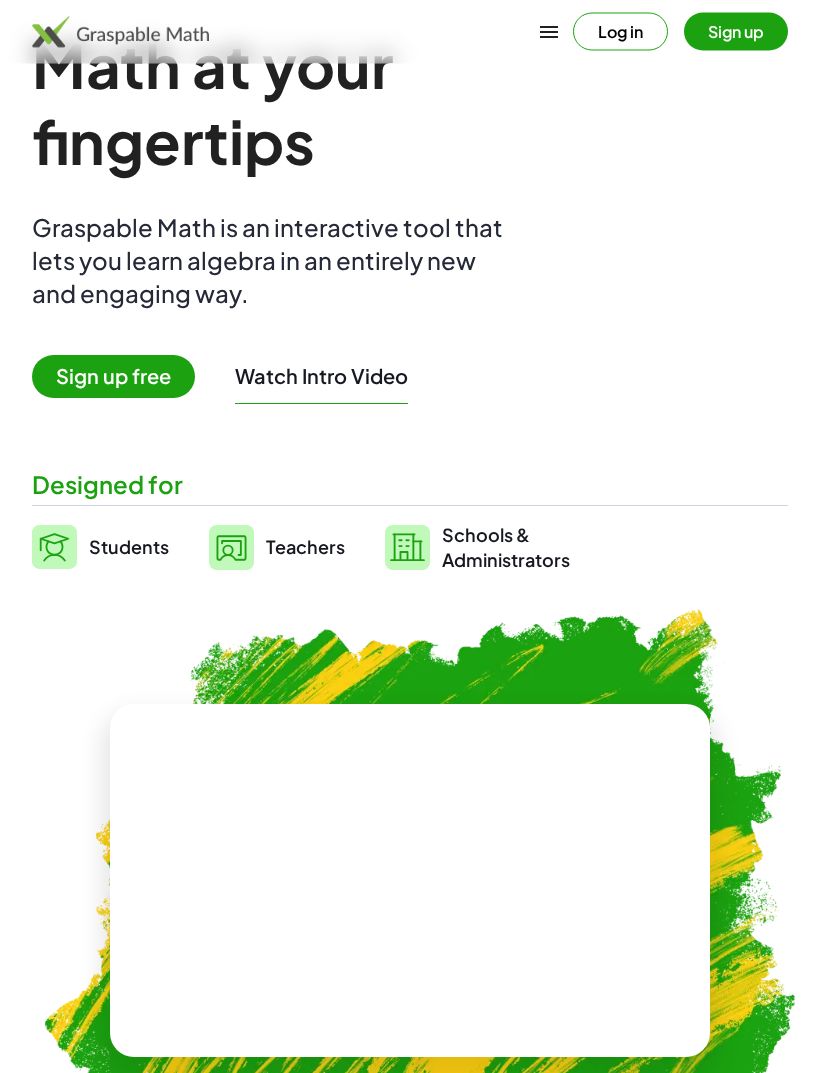 scroll, scrollTop: 85, scrollLeft: 0, axis: vertical 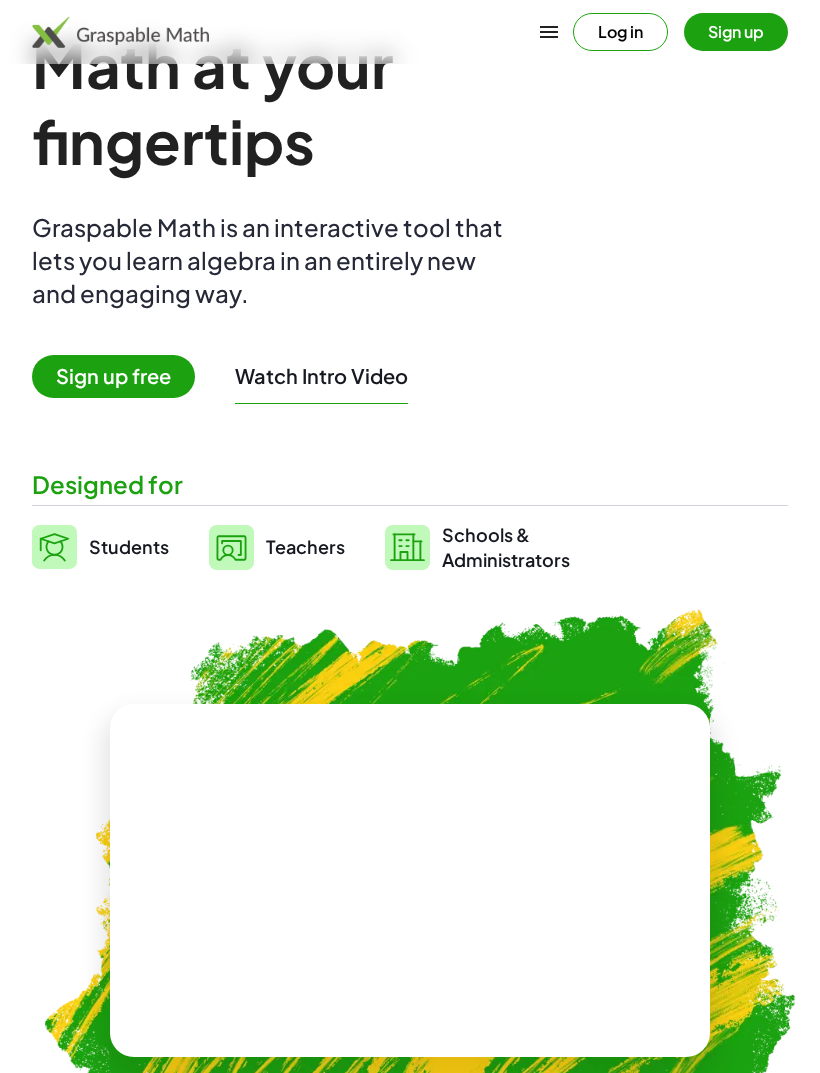 click on "Sign up free" at bounding box center [113, 376] 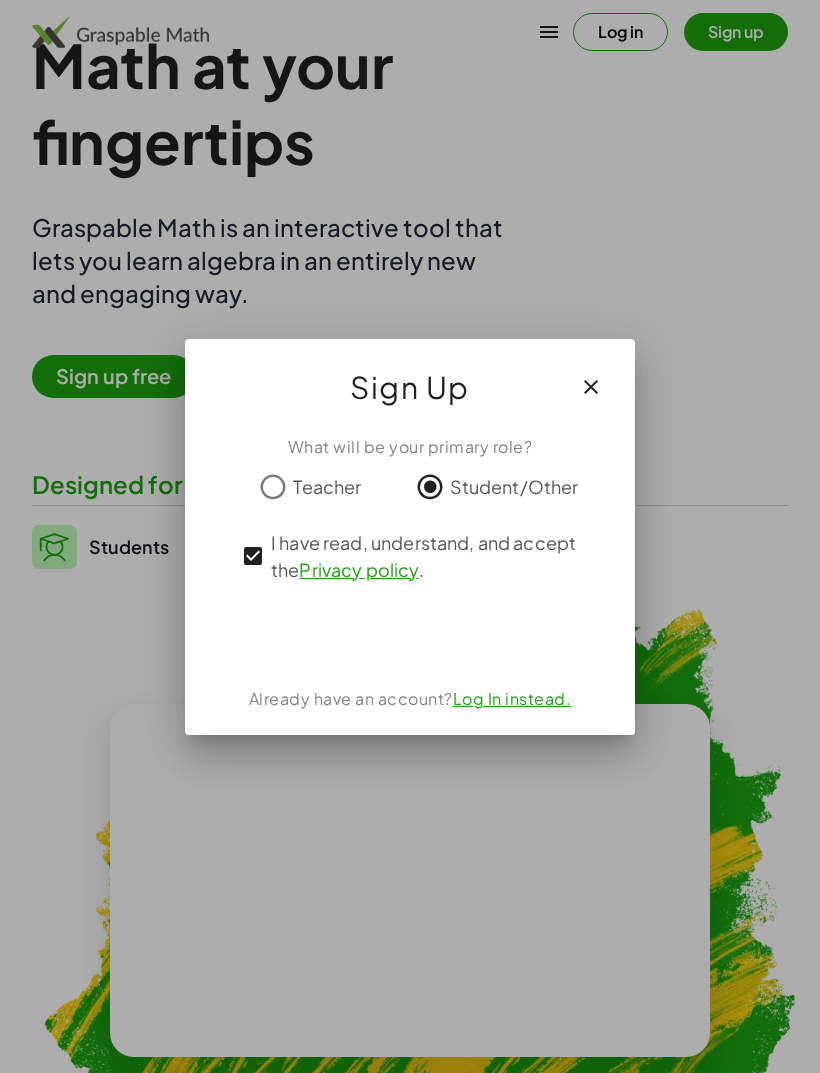 click at bounding box center (410, 635) 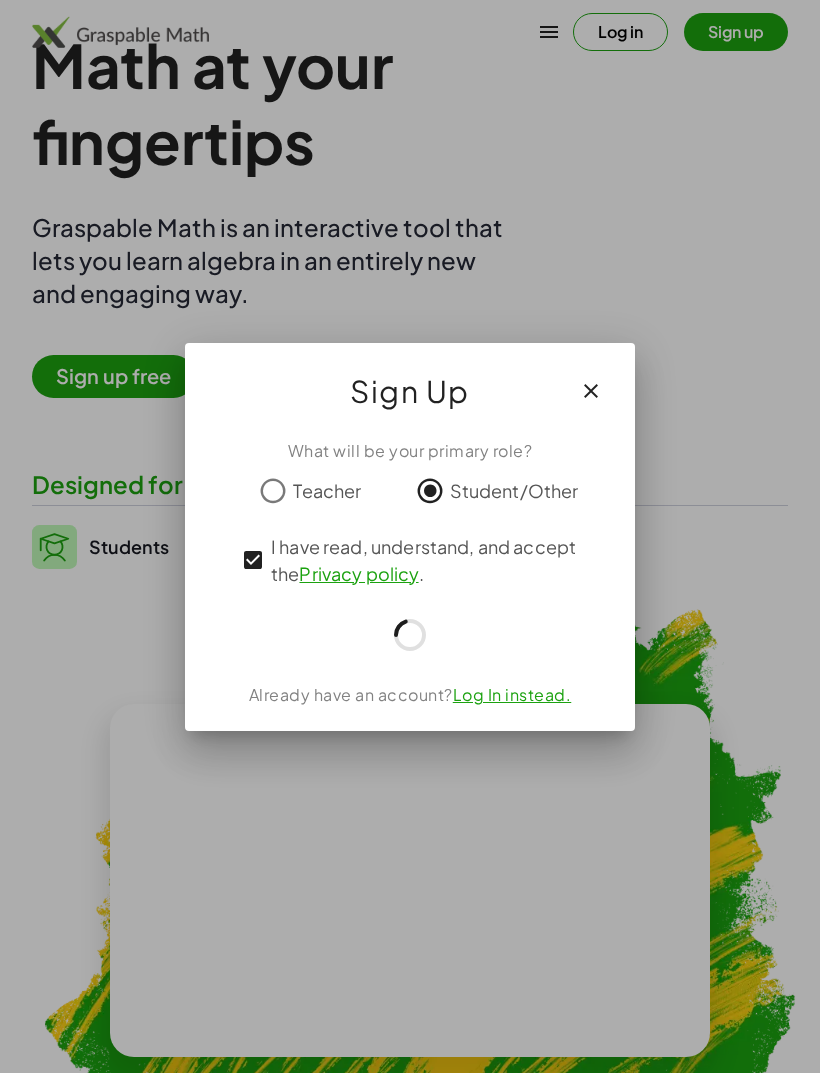 scroll, scrollTop: 85, scrollLeft: 0, axis: vertical 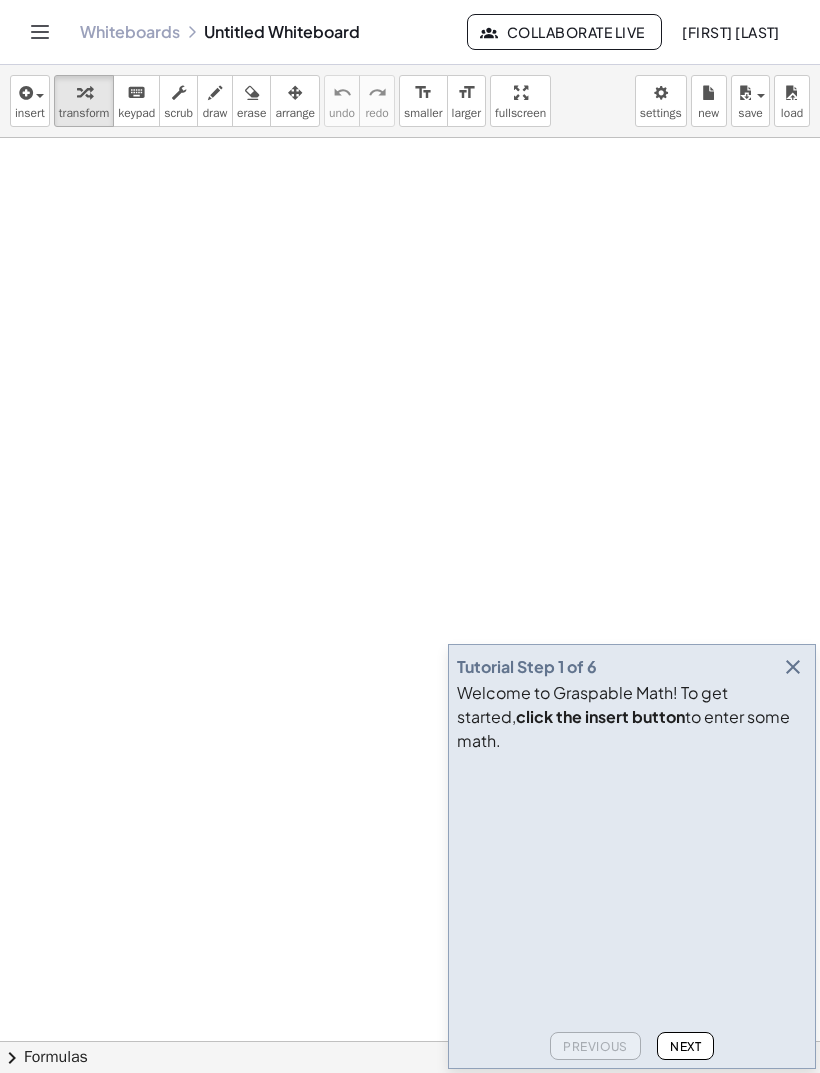 click at bounding box center [607, 836] 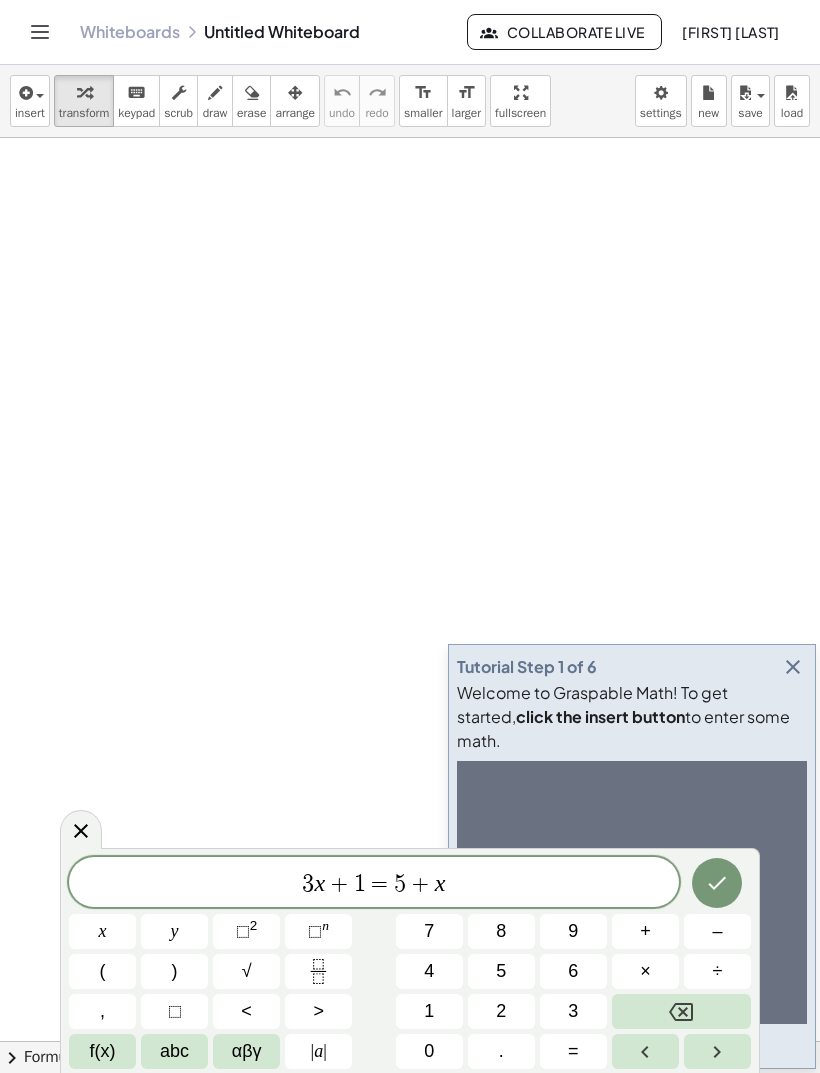 click at bounding box center (717, 883) 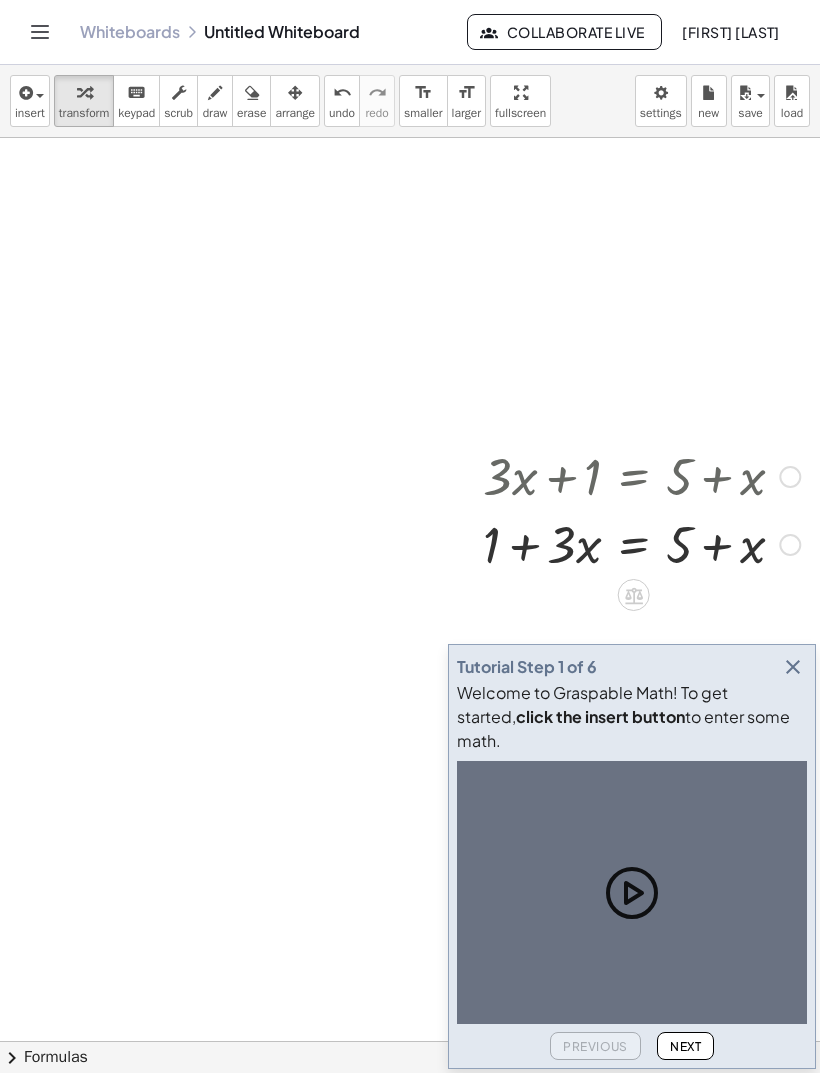 scroll, scrollTop: 84, scrollLeft: 181, axis: both 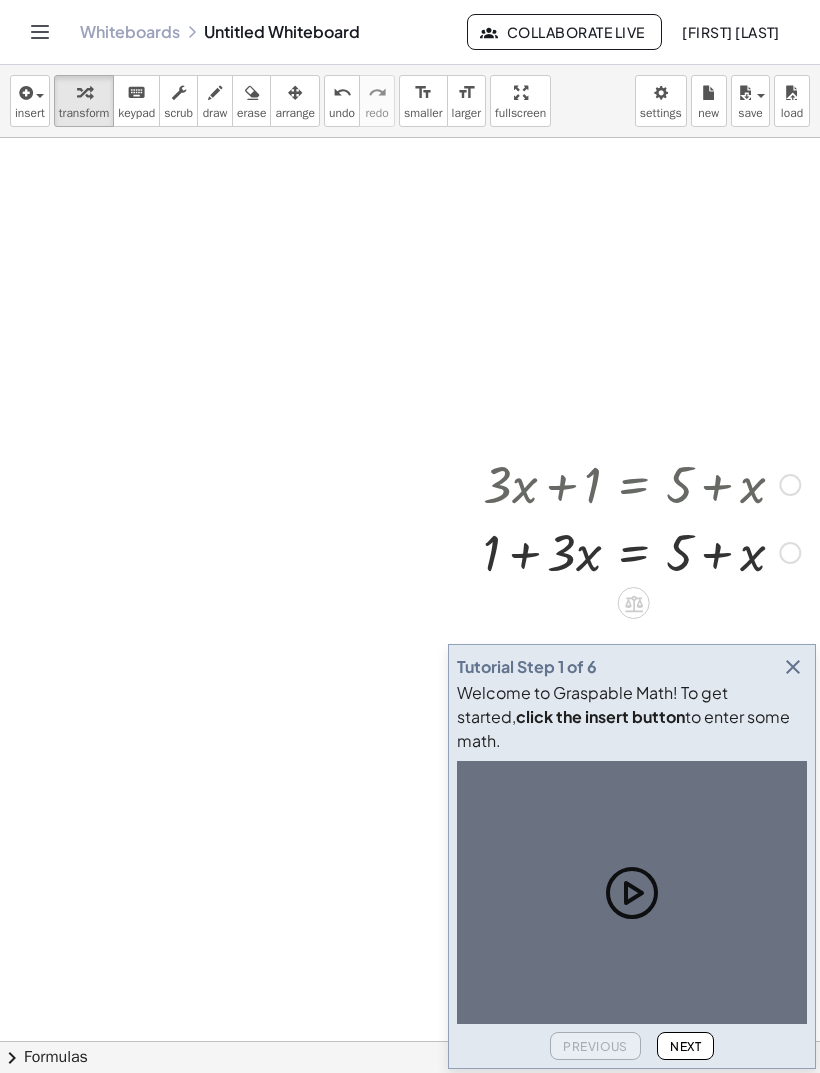 click at bounding box center (793, 667) 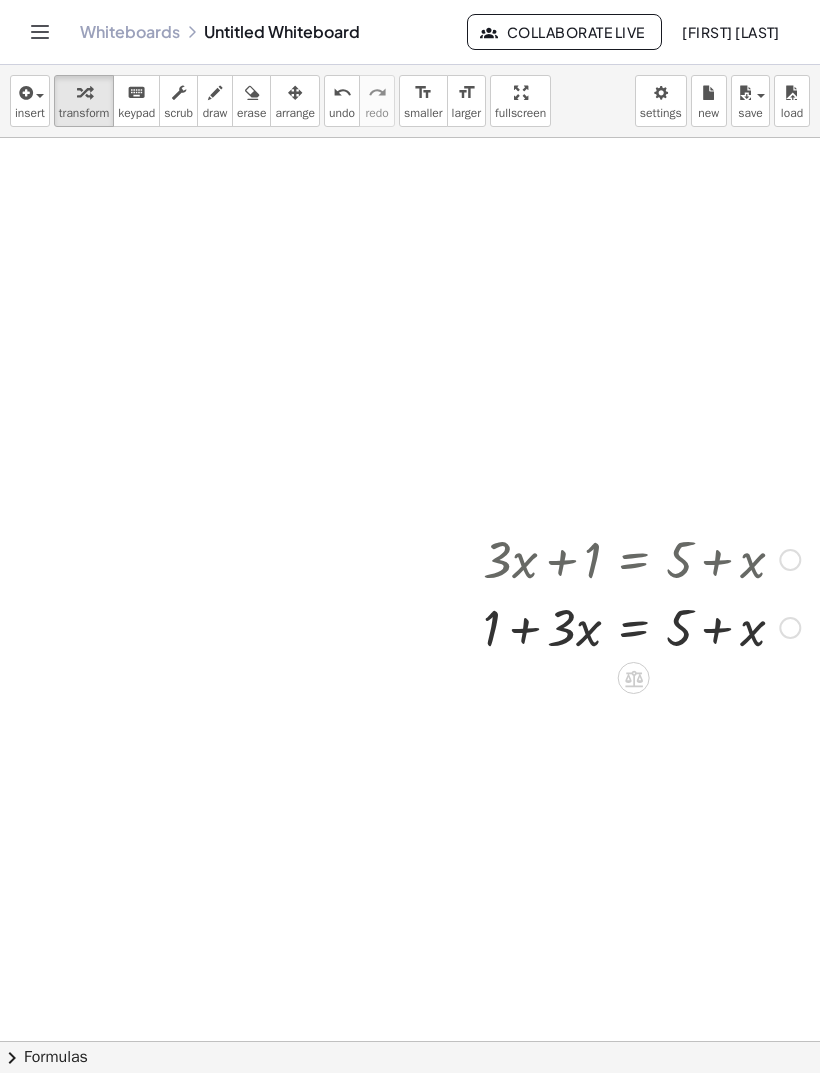 scroll, scrollTop: 0, scrollLeft: 181, axis: horizontal 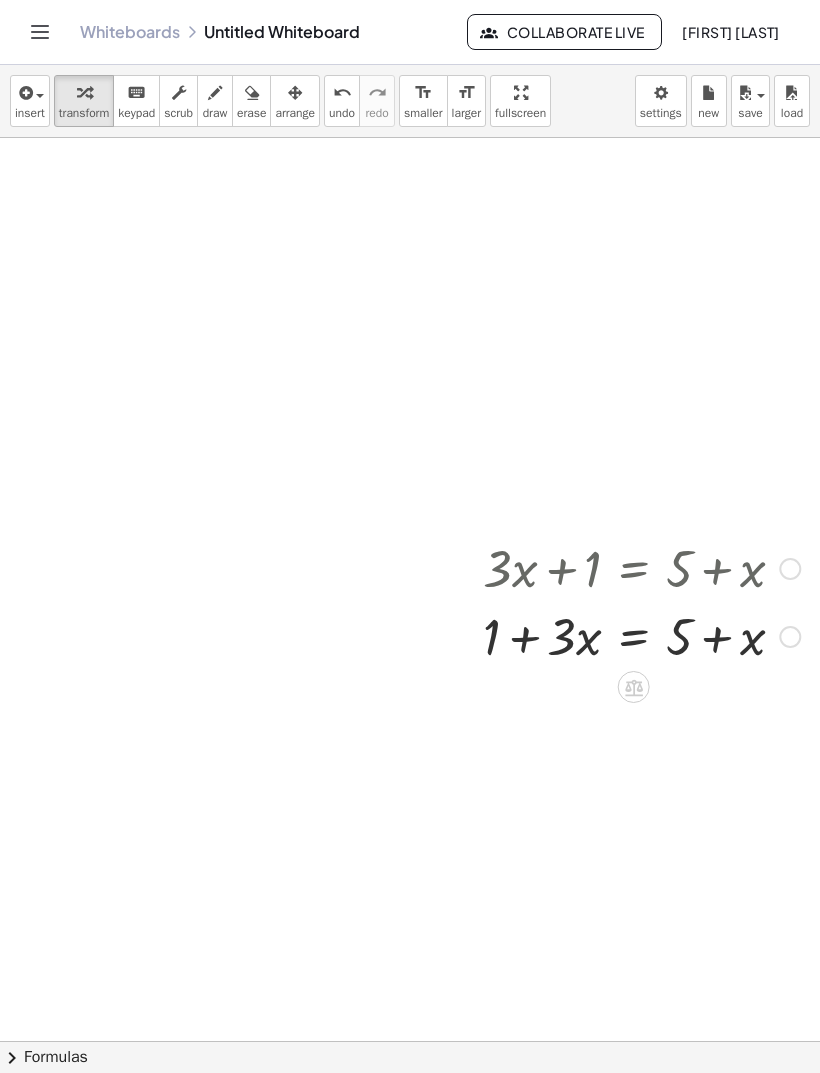 click at bounding box center (641, 635) 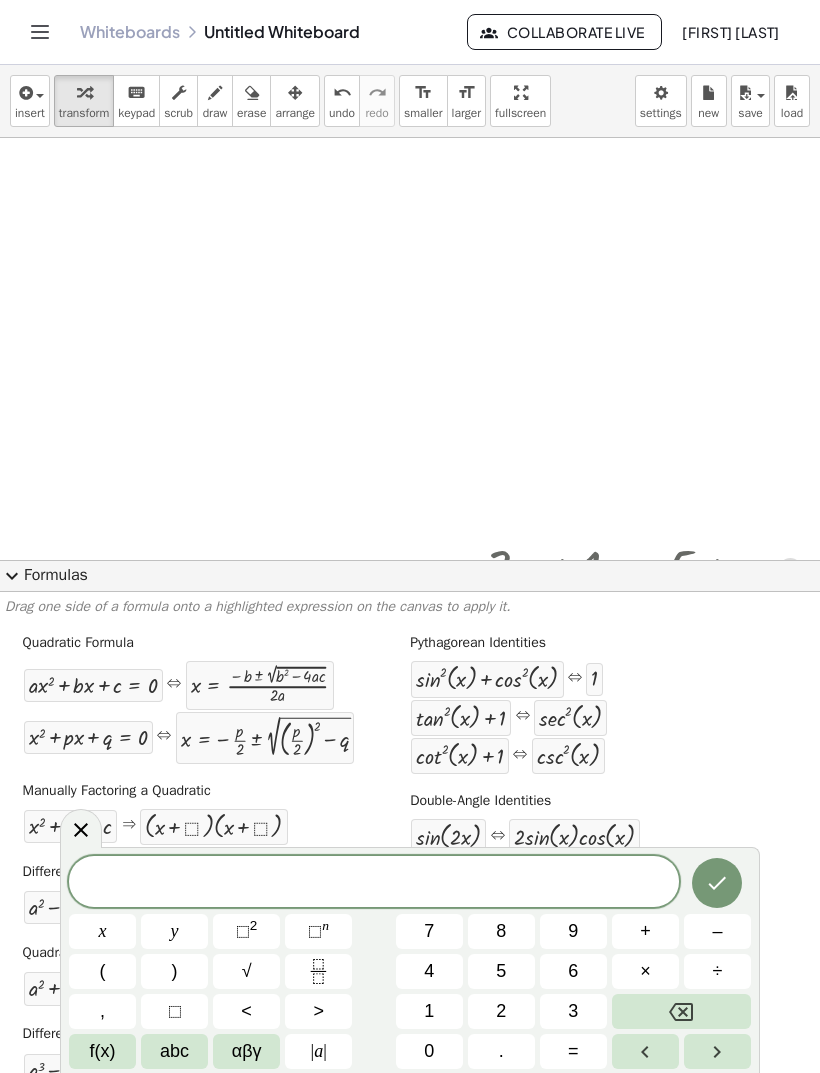 click on "expand_more  Formulas" 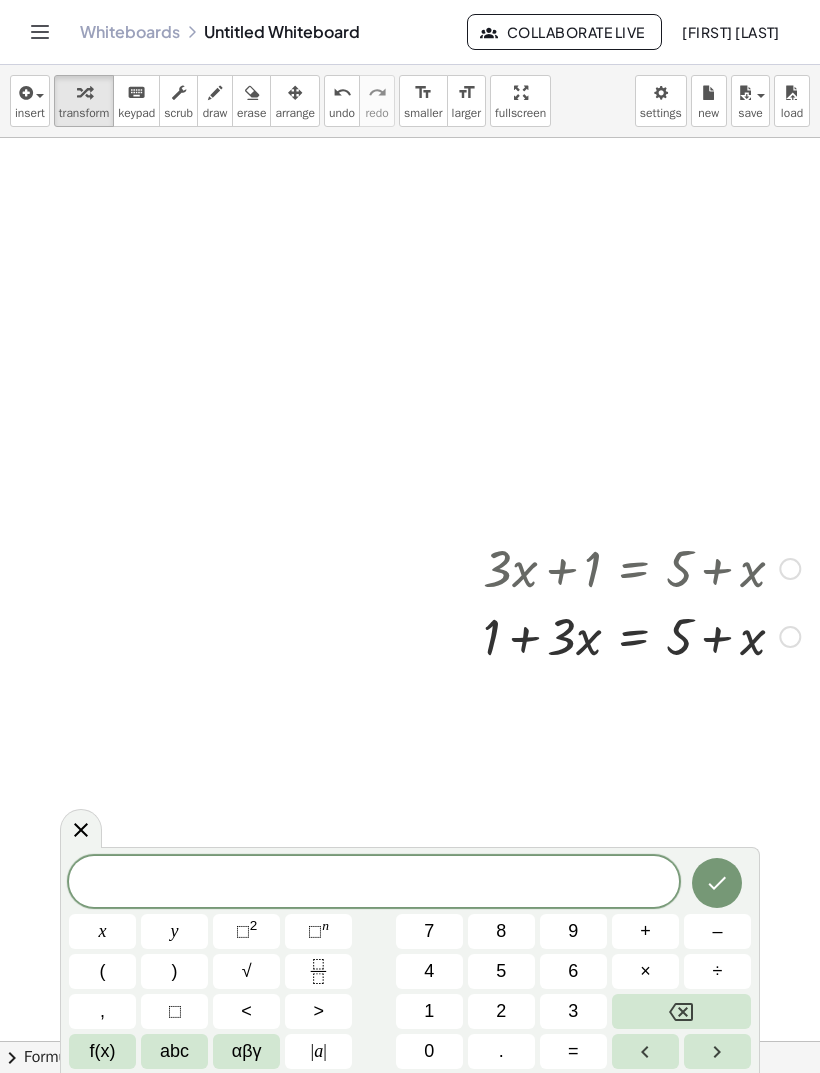 click 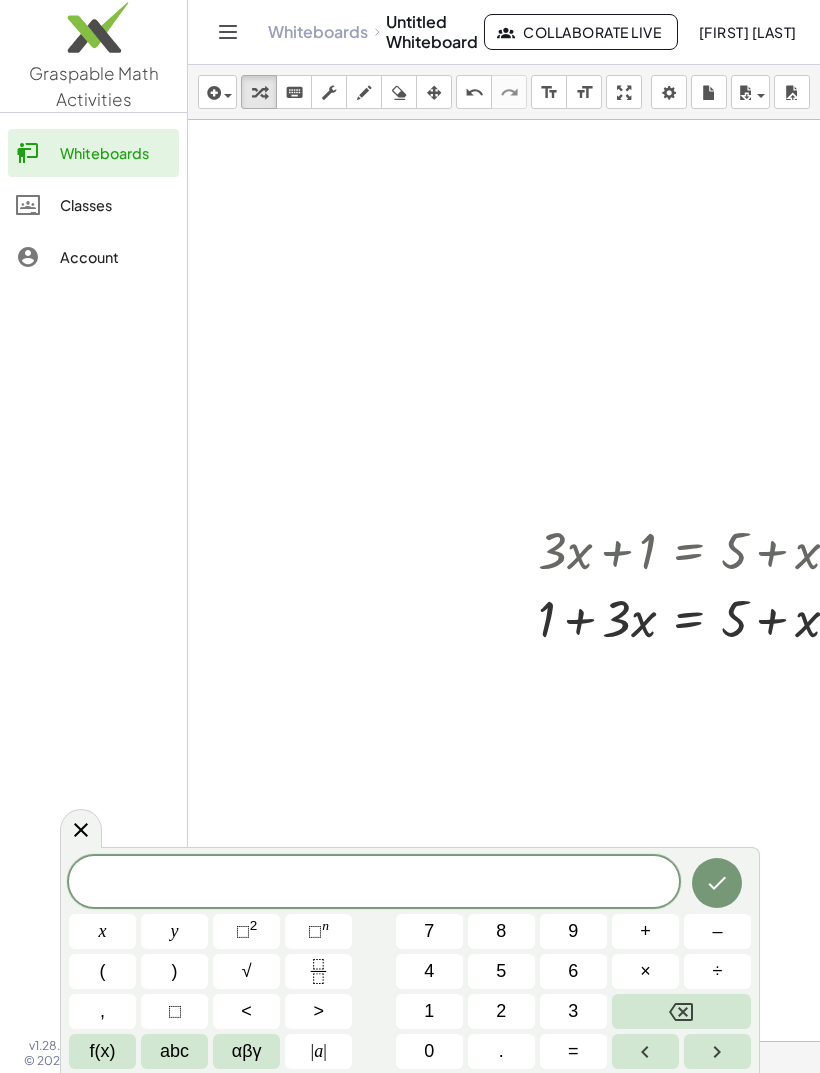 scroll, scrollTop: 0, scrollLeft: 321, axis: horizontal 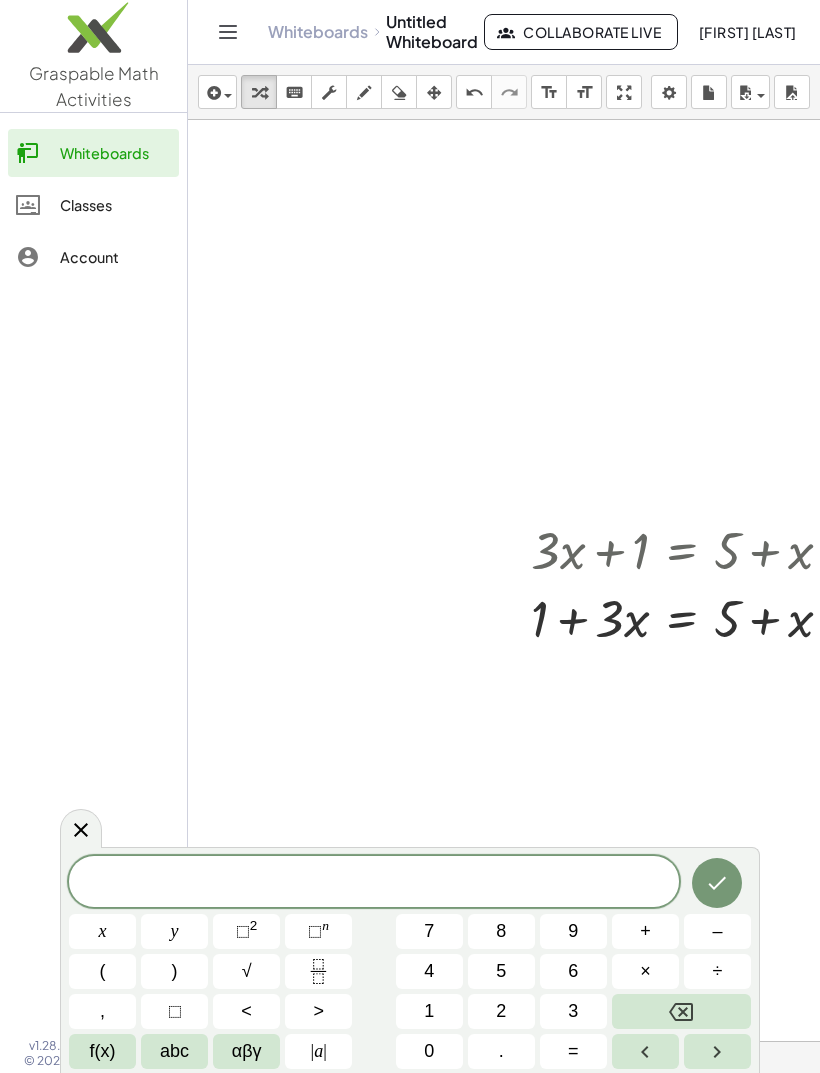 click at bounding box center [81, 828] 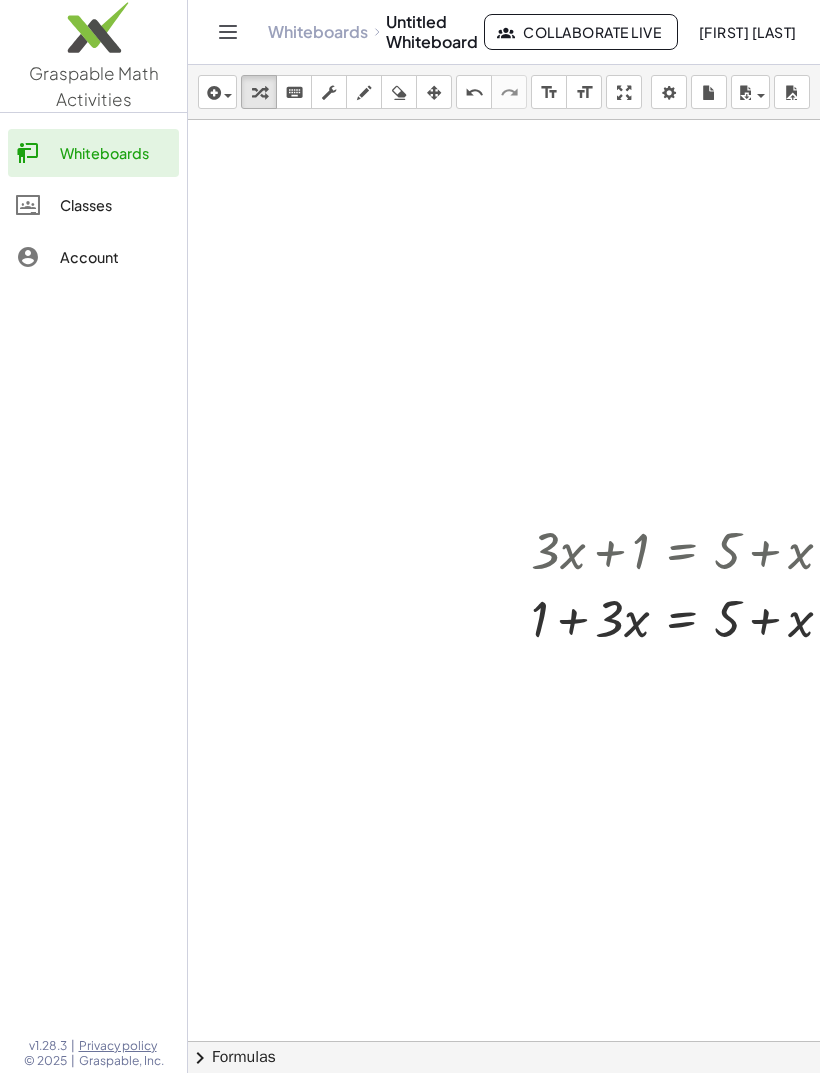 scroll, scrollTop: 0, scrollLeft: 369, axis: horizontal 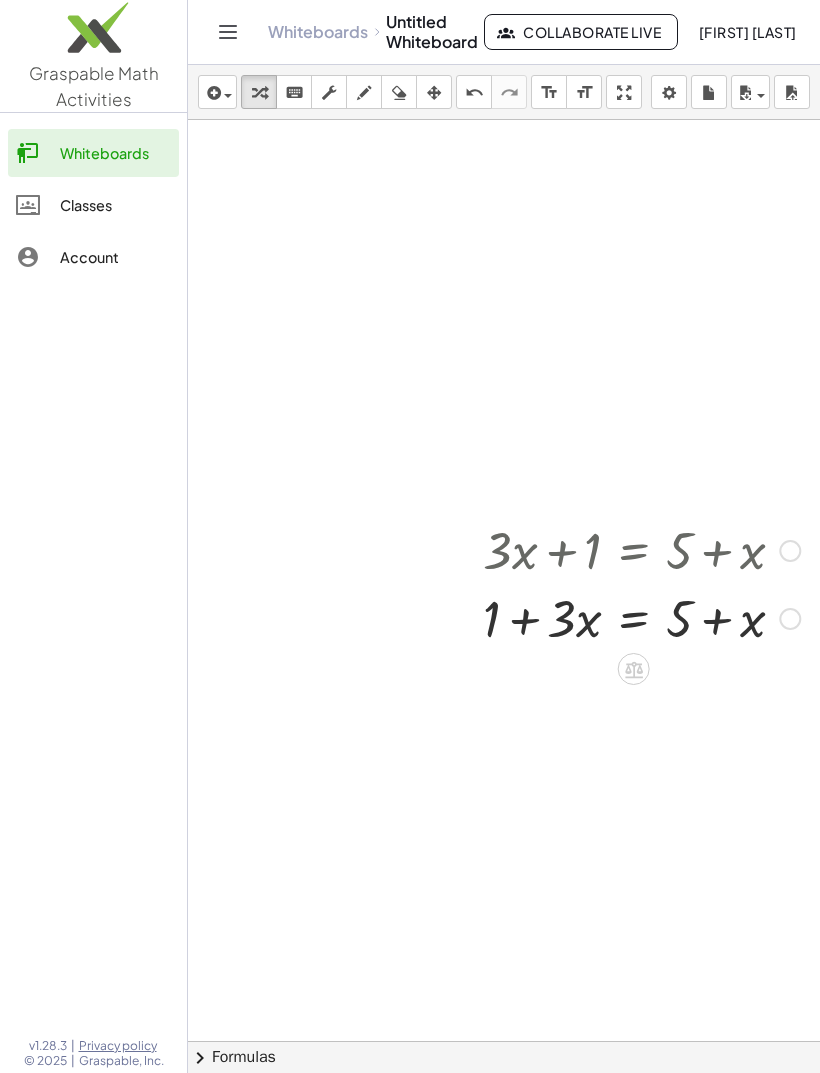 click at bounding box center (641, 617) 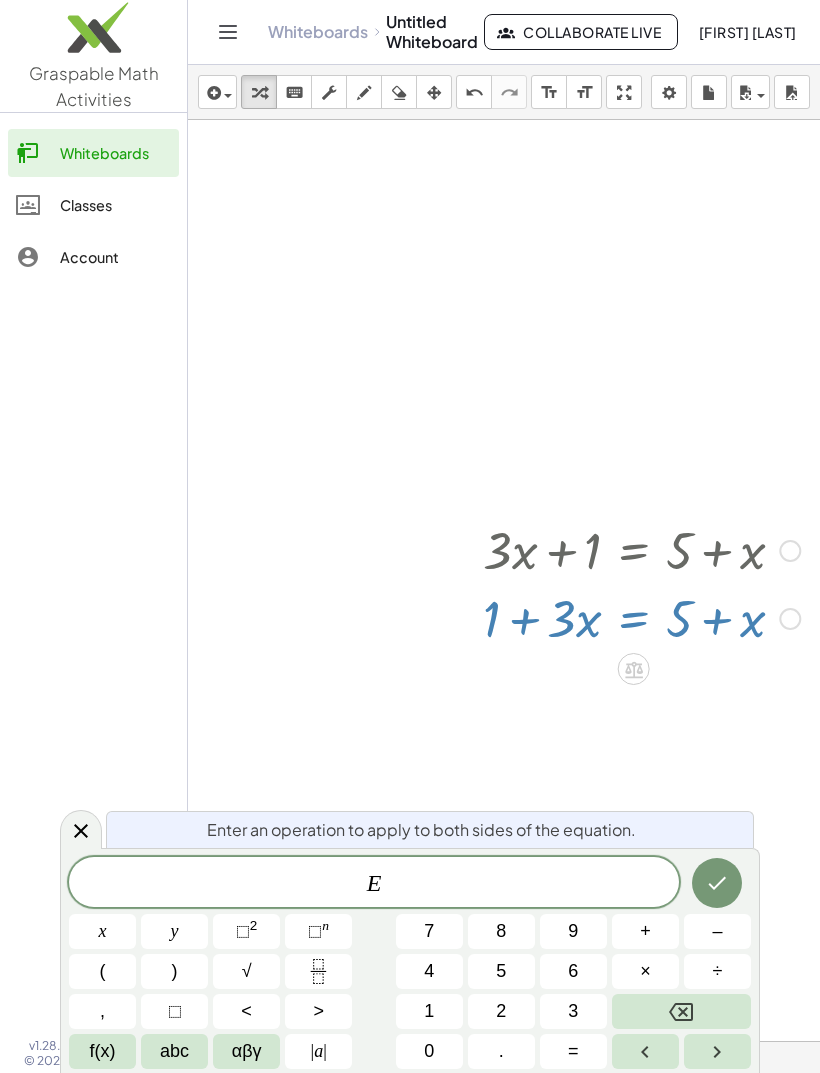 click at bounding box center [681, 1011] 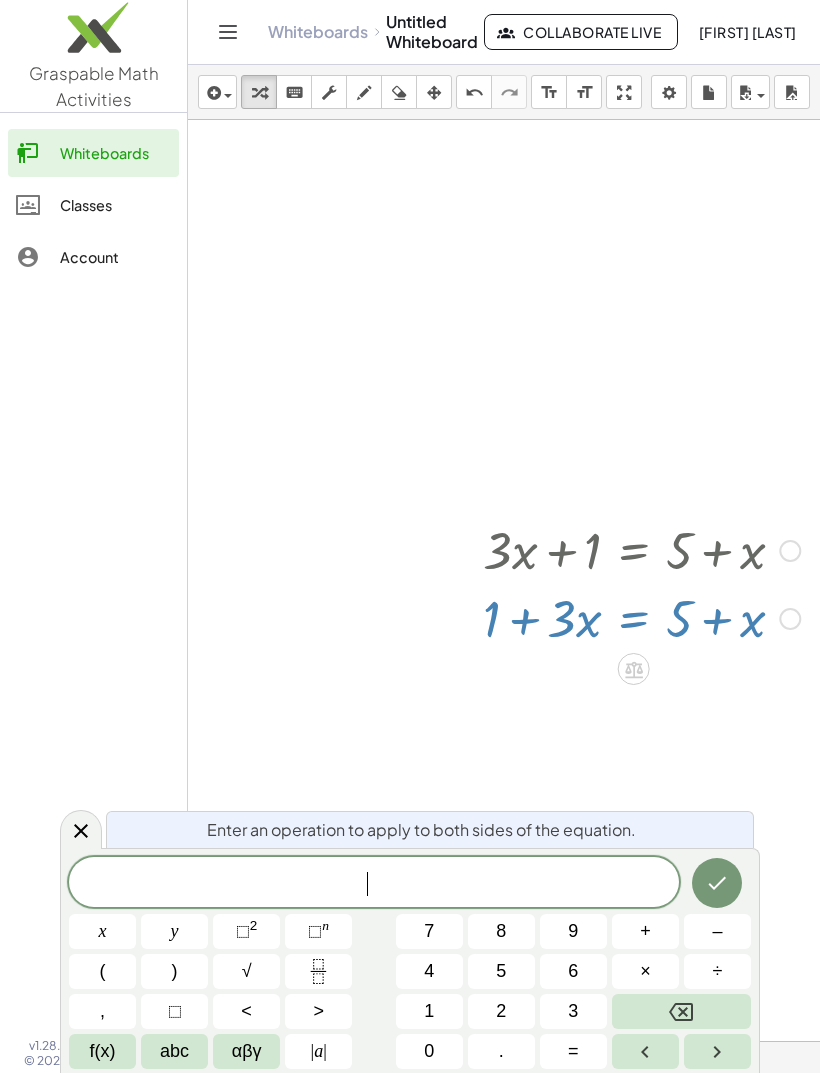 click at bounding box center [681, 1011] 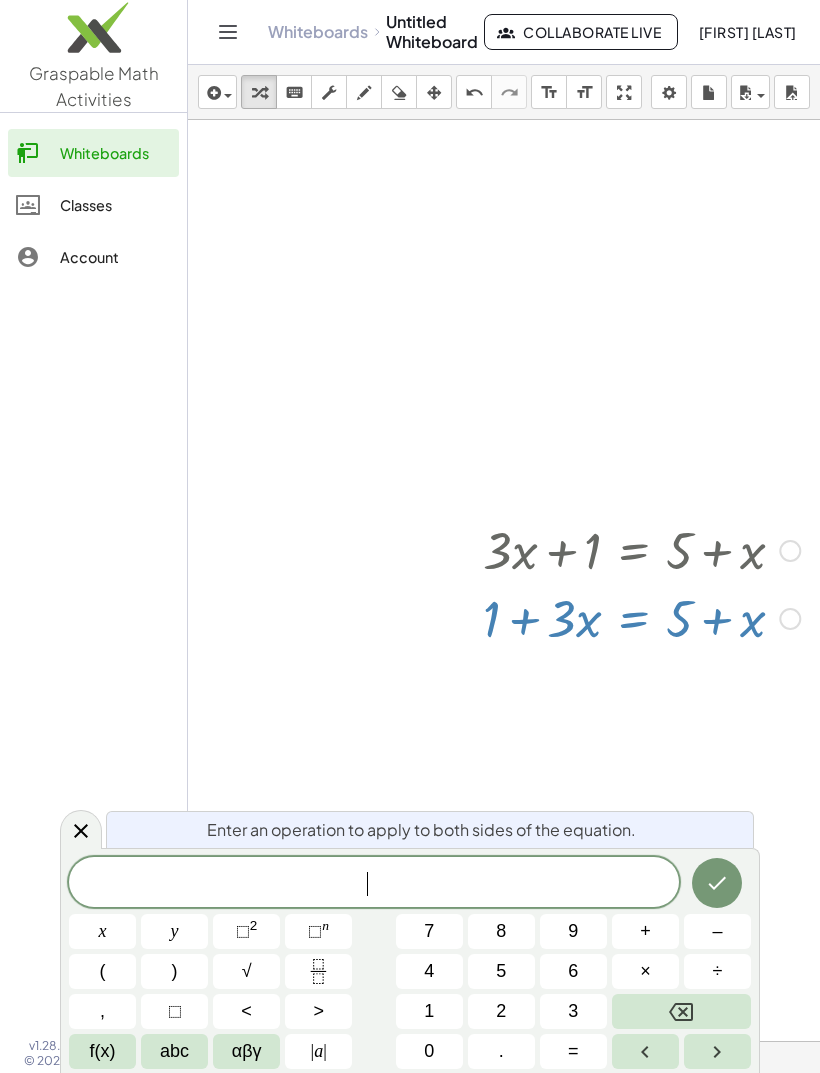 click at bounding box center (681, 1011) 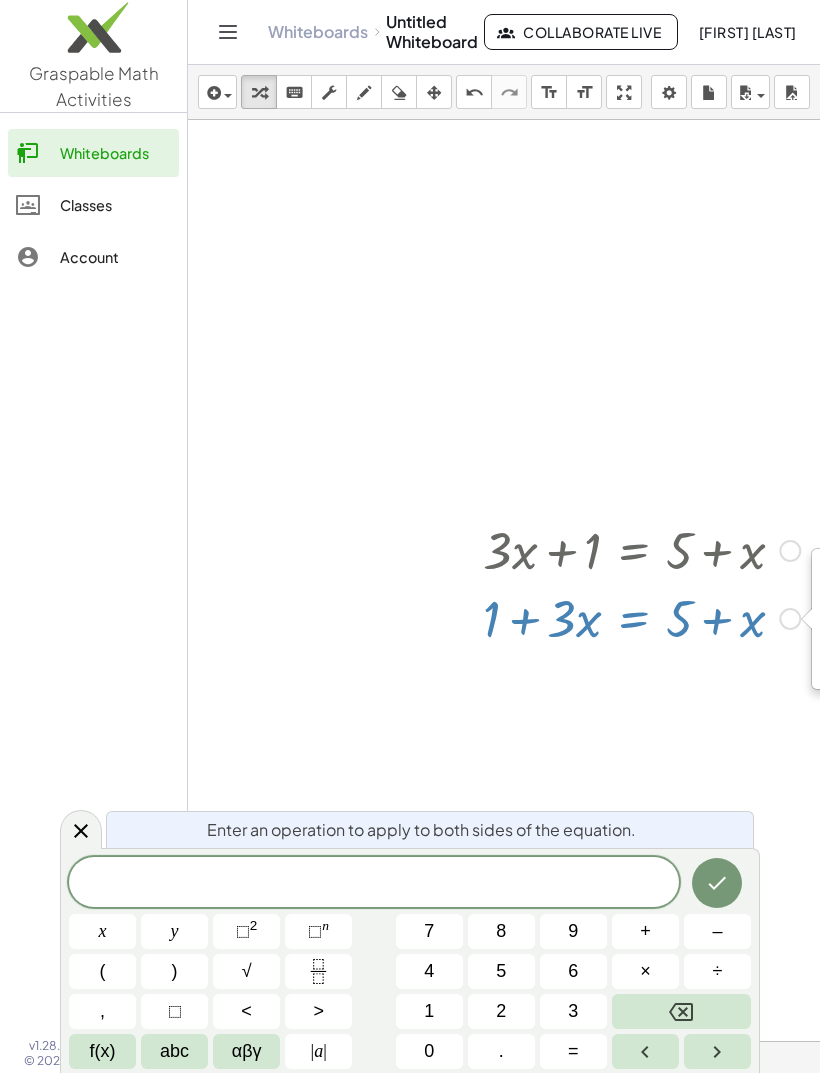 click at bounding box center (806, 619) 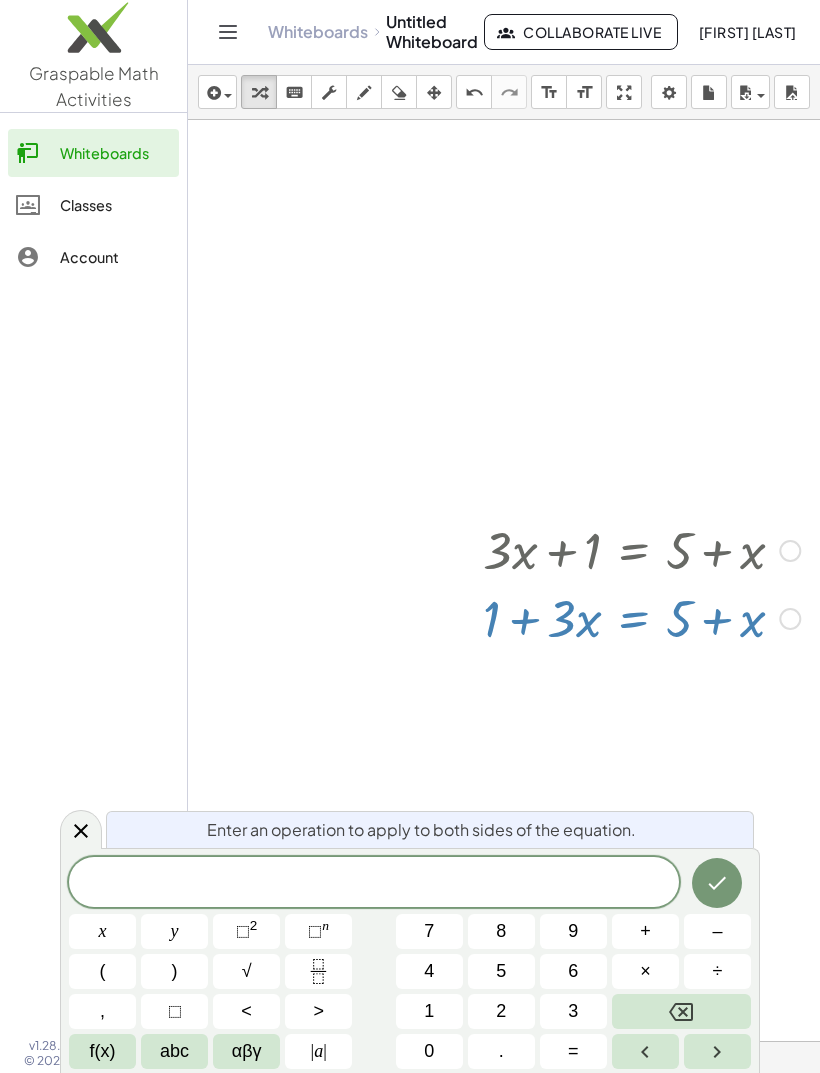 click at bounding box center [681, 1011] 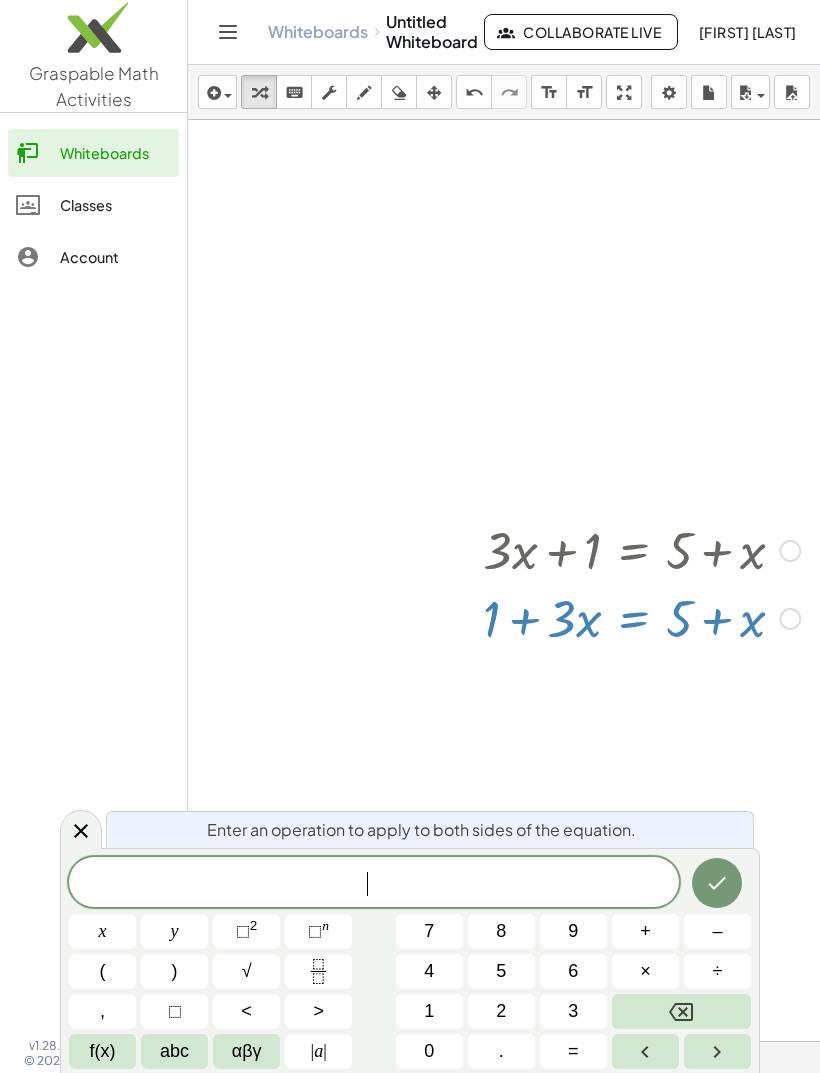 click at bounding box center [681, 1011] 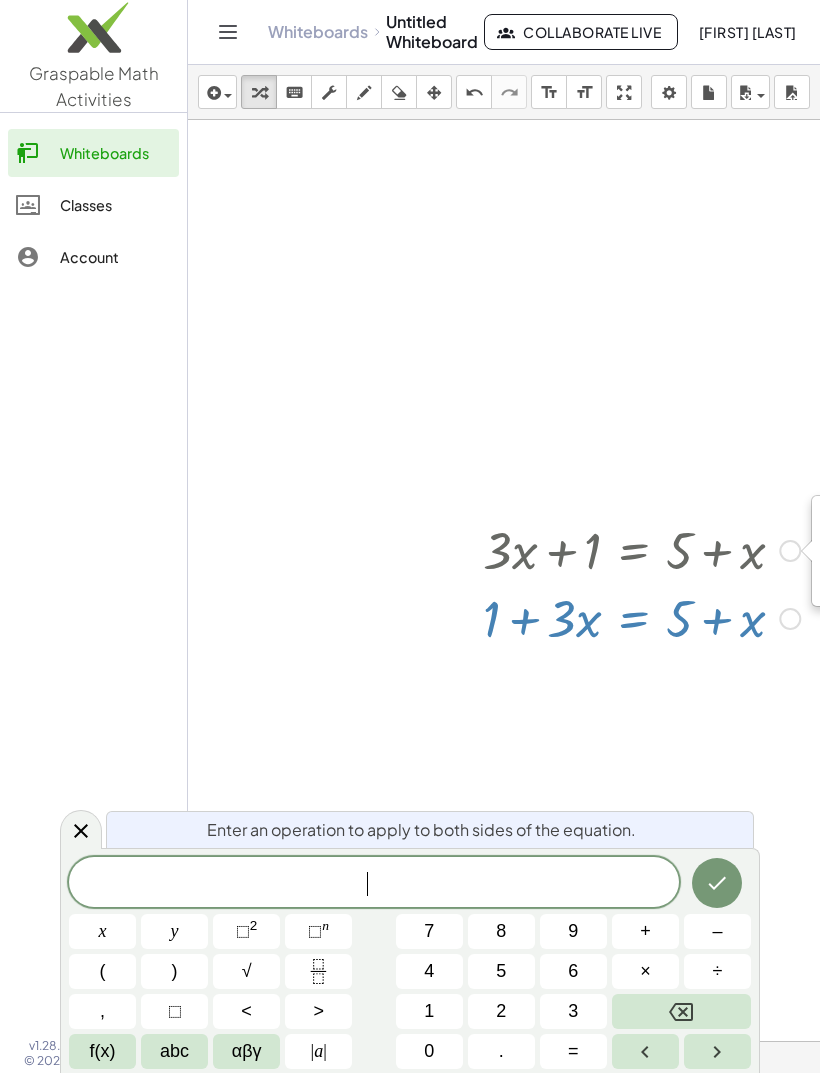 click 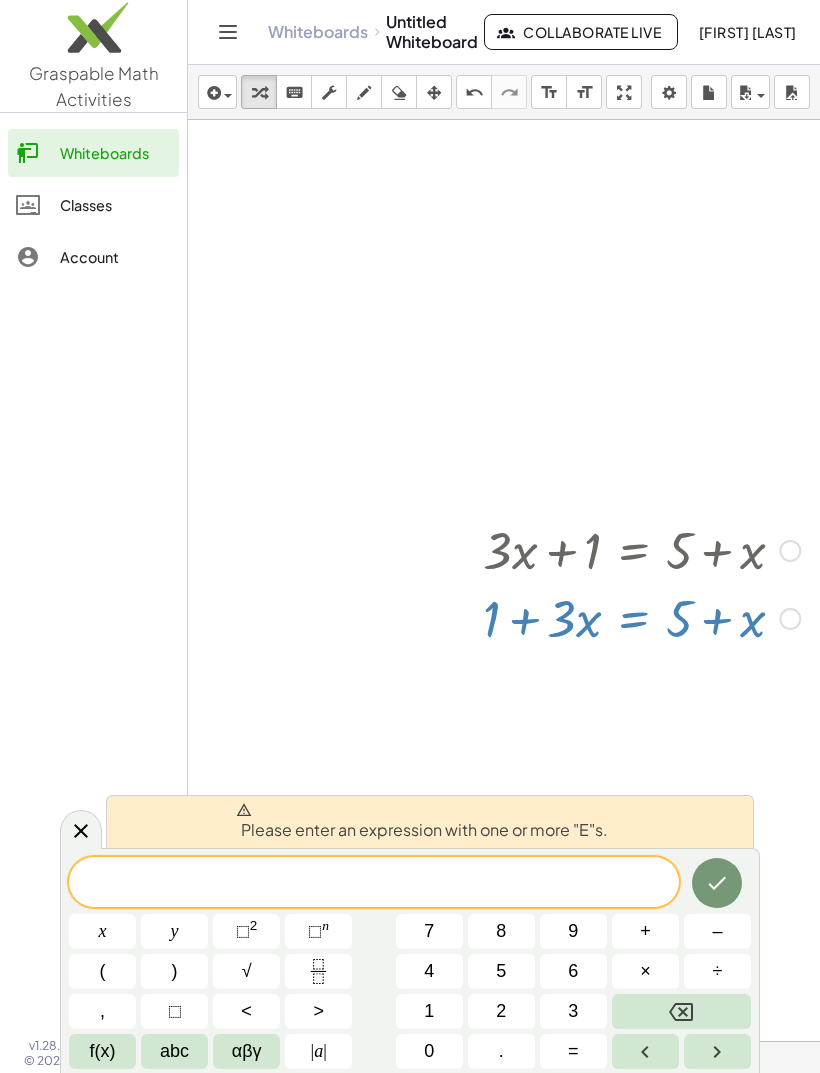 click on "5" at bounding box center [501, 971] 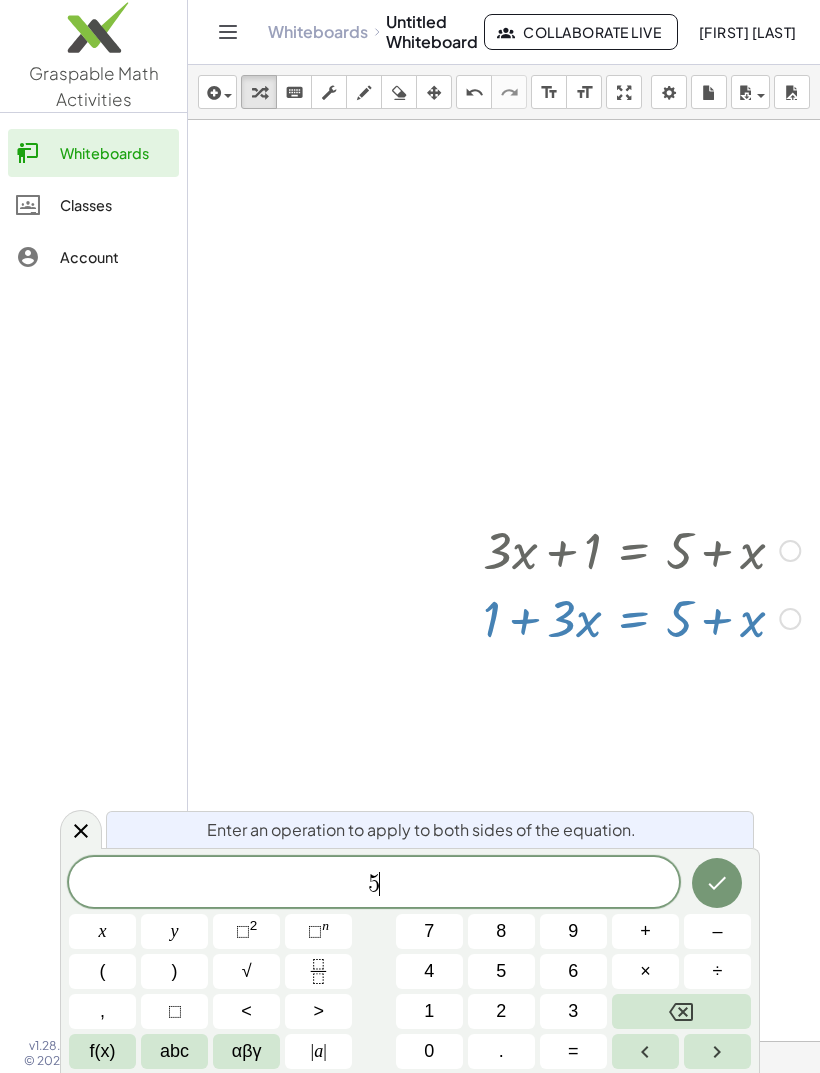 click 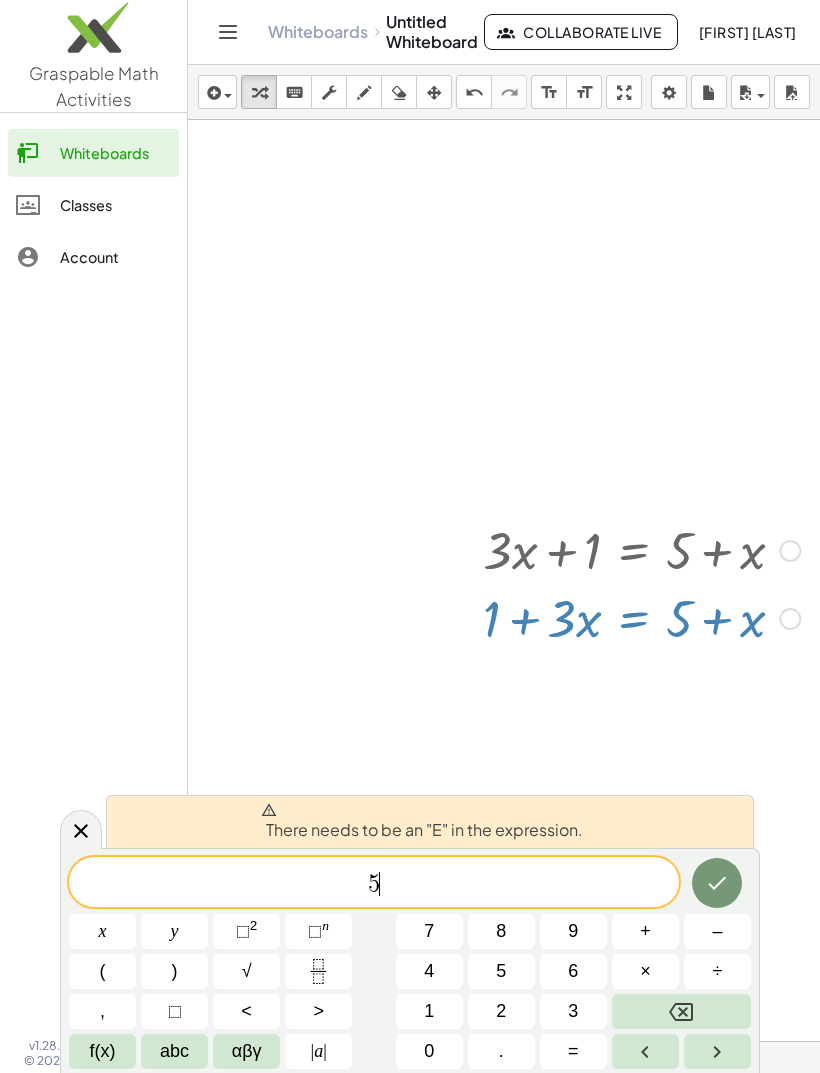 click on "4" at bounding box center [429, 971] 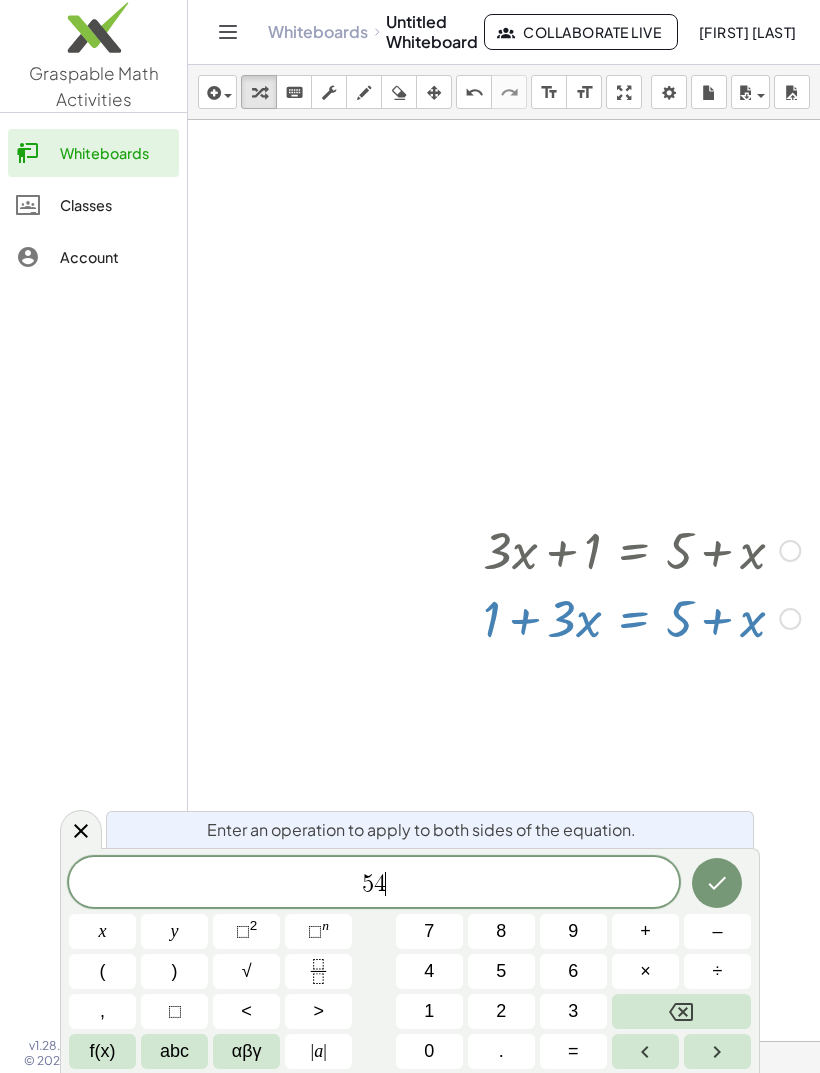 click on "6" at bounding box center (573, 971) 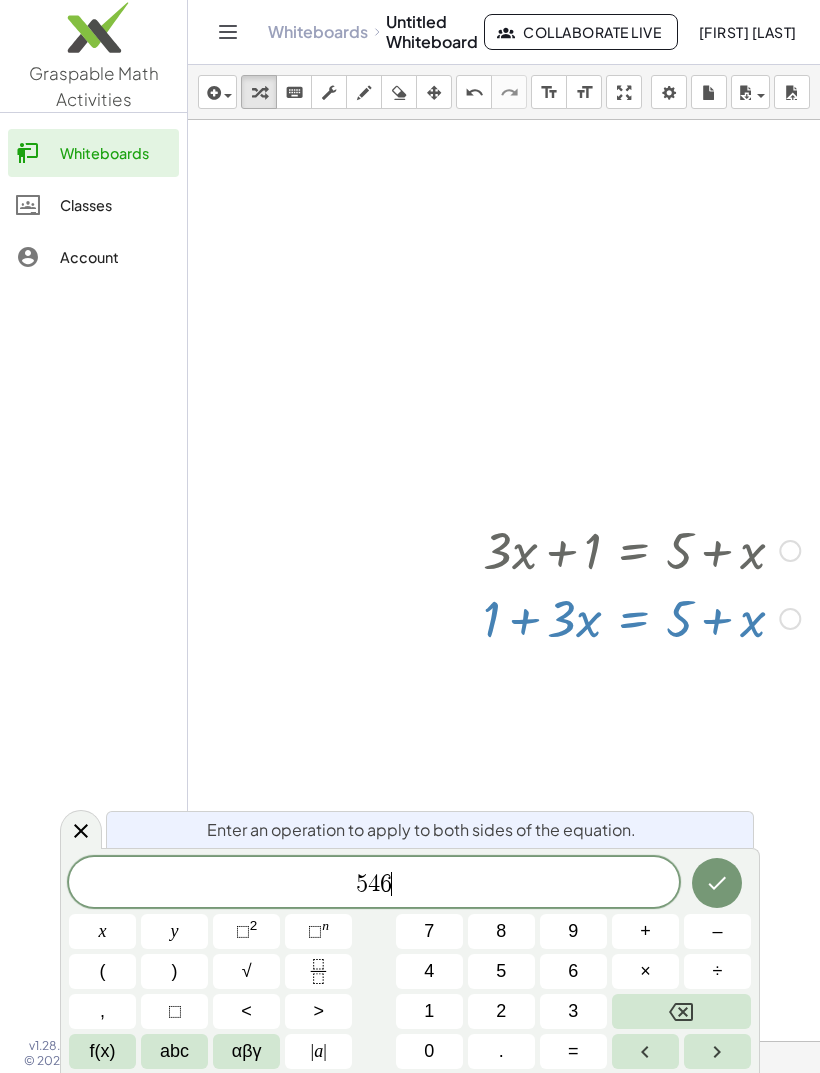 click on "4" at bounding box center (429, 971) 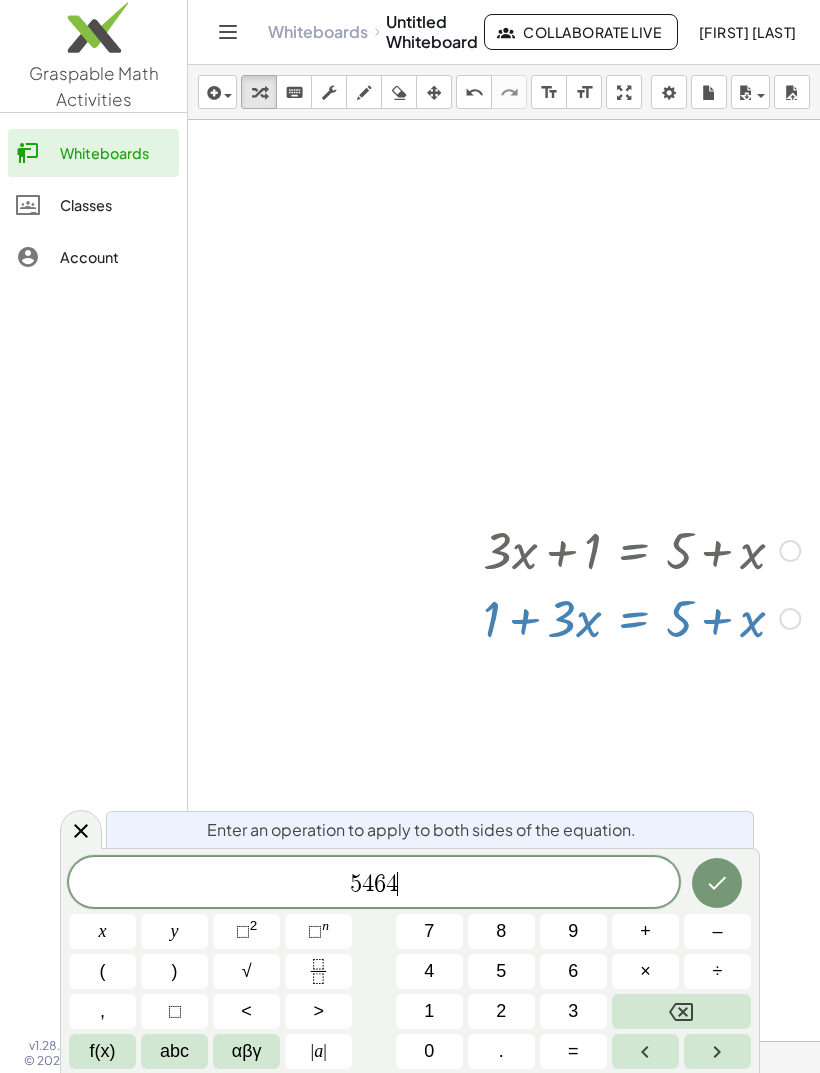 click at bounding box center [717, 883] 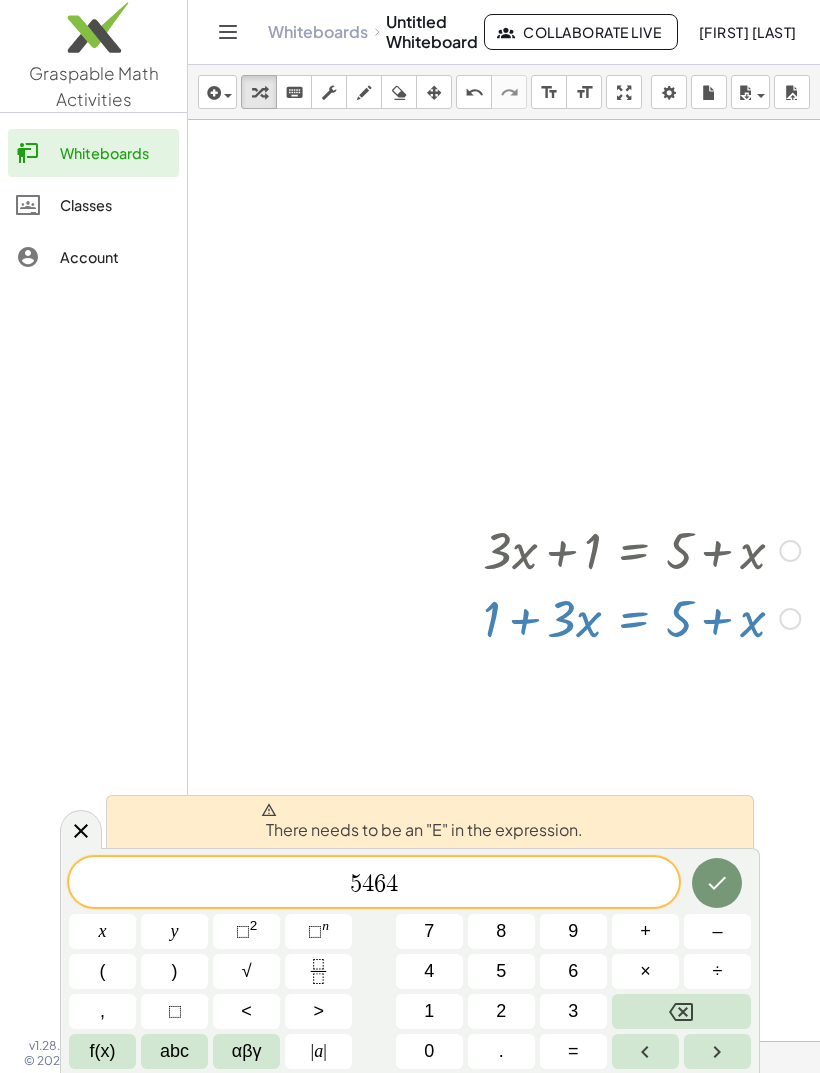 click at bounding box center [641, 549] 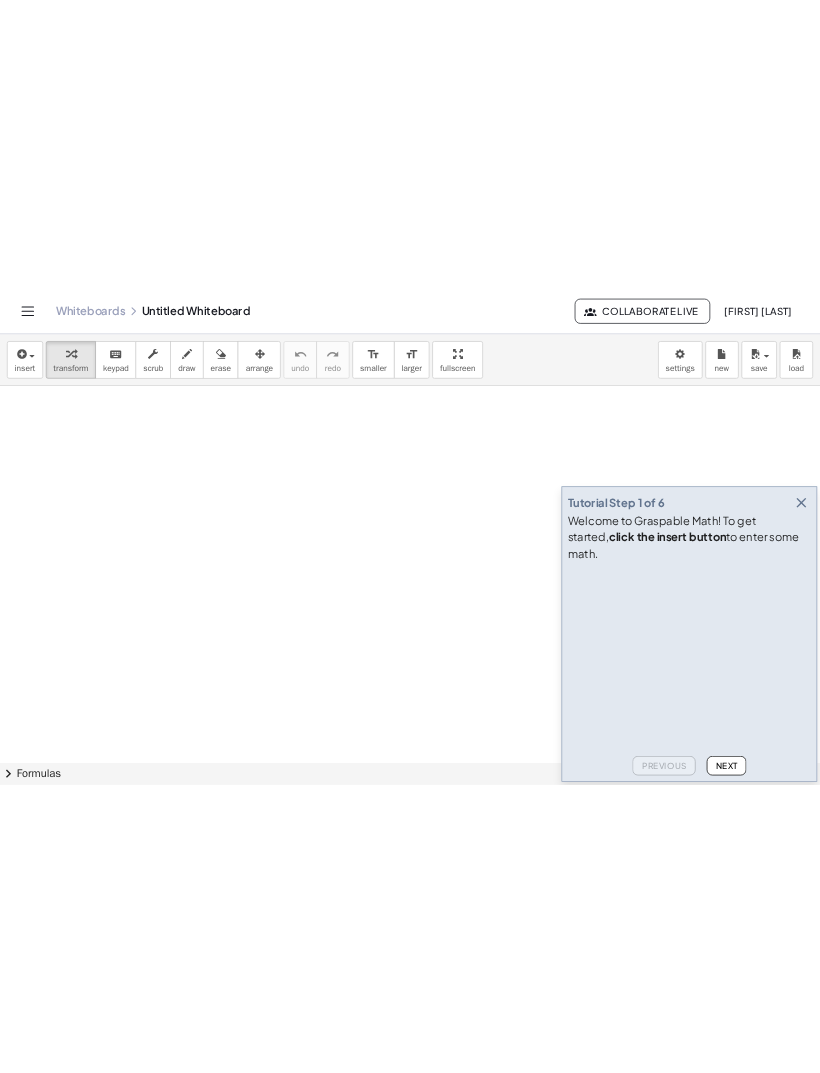 scroll, scrollTop: 0, scrollLeft: 0, axis: both 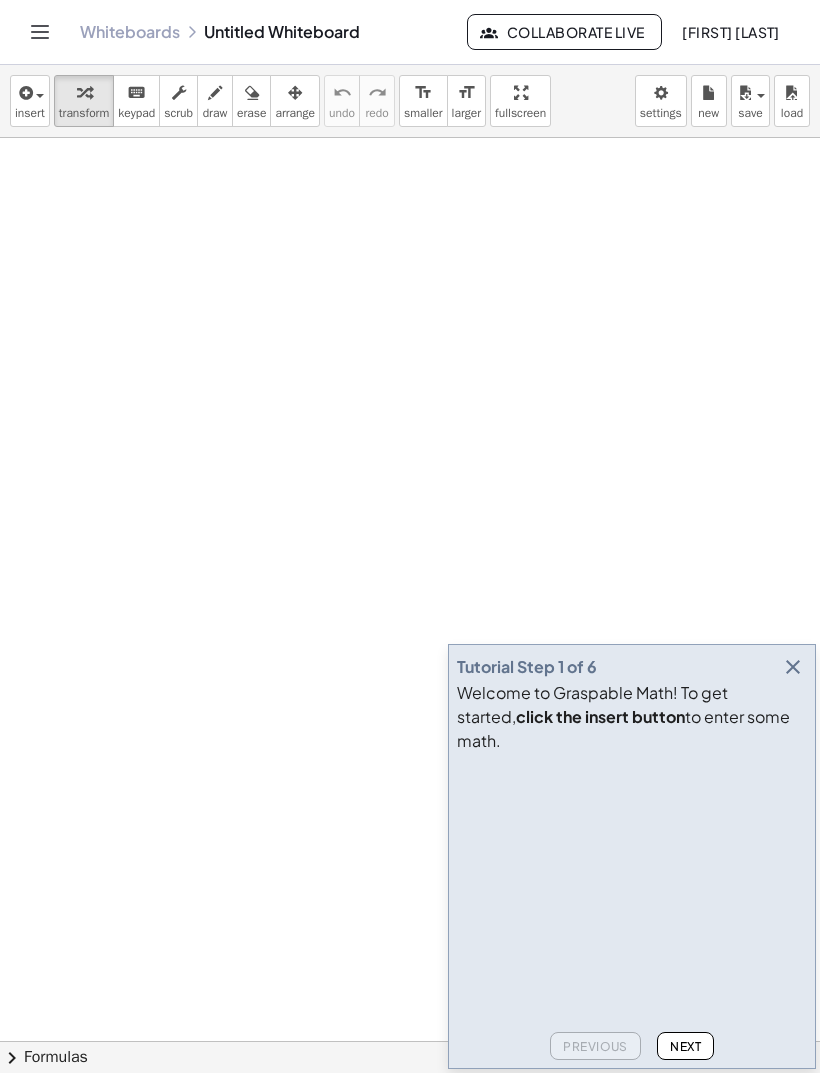 click on "insert" at bounding box center [30, 101] 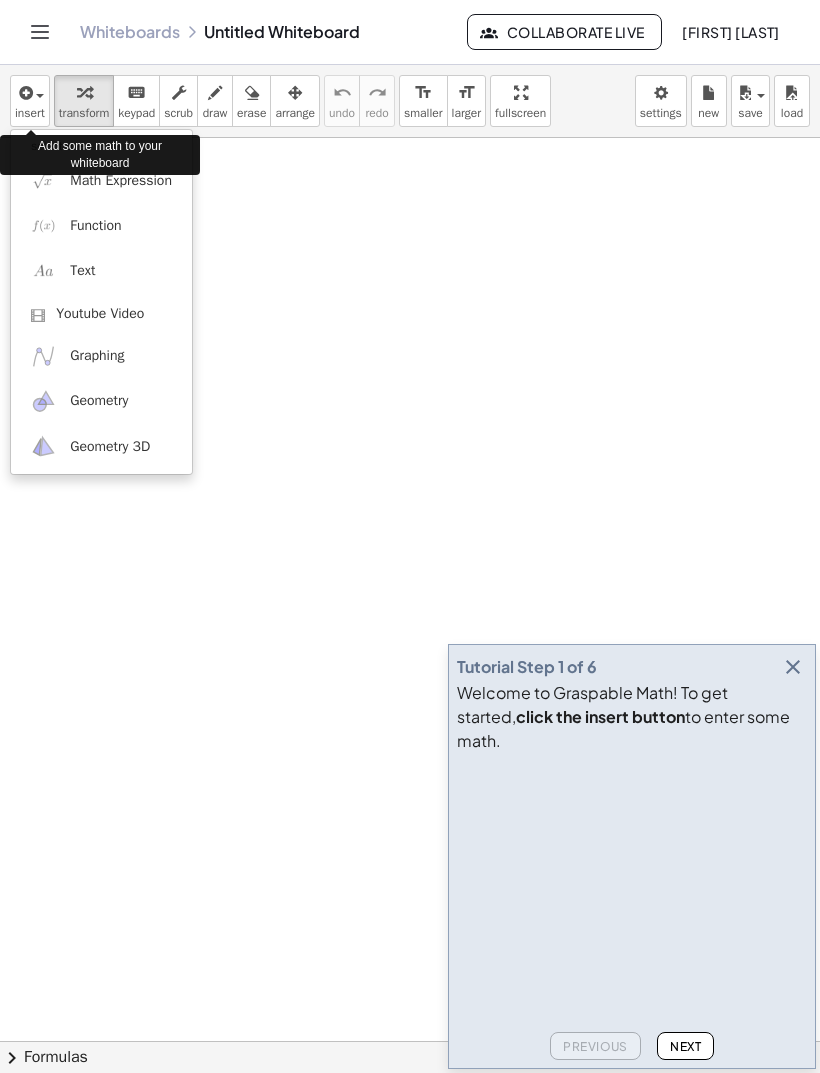 click on "Function" at bounding box center [95, 226] 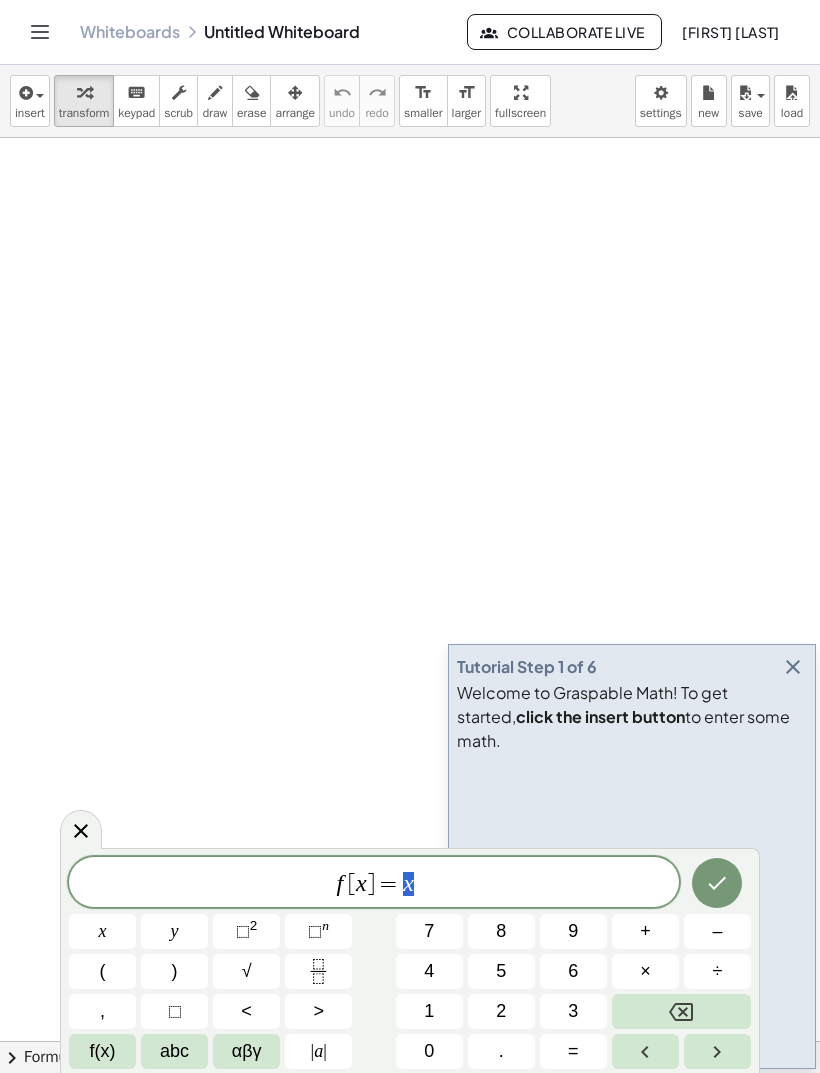click 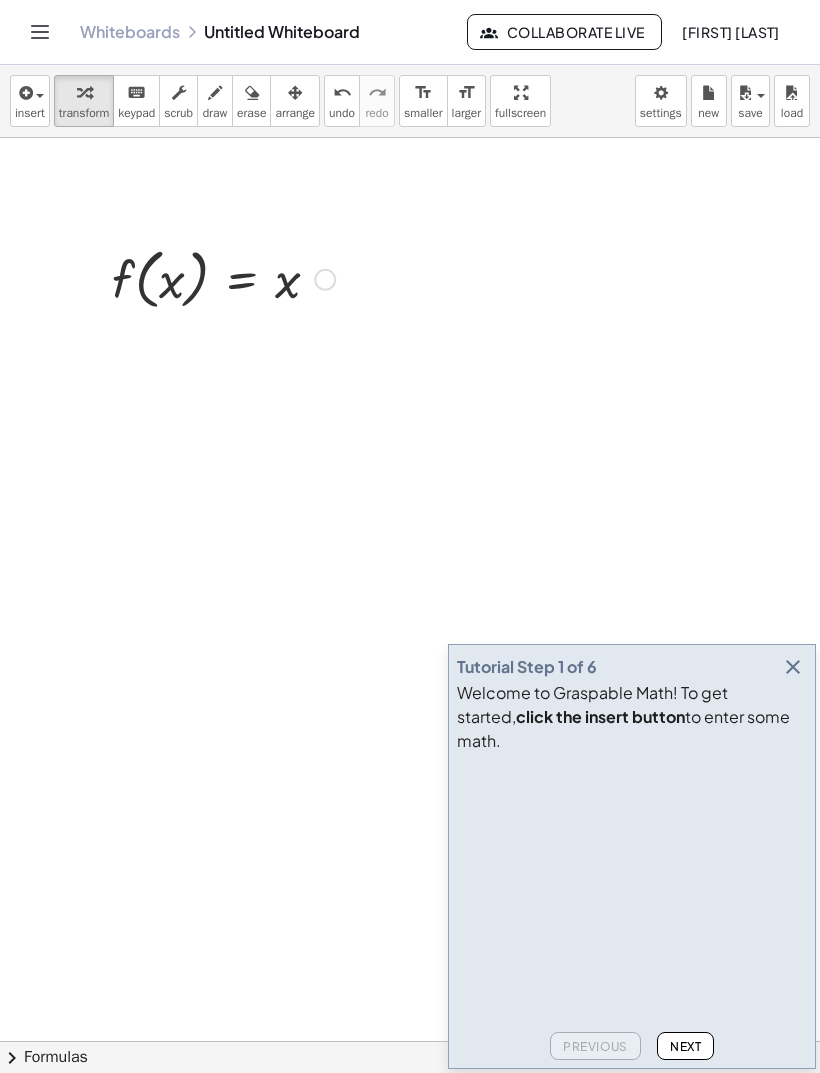 click at bounding box center [607, 836] 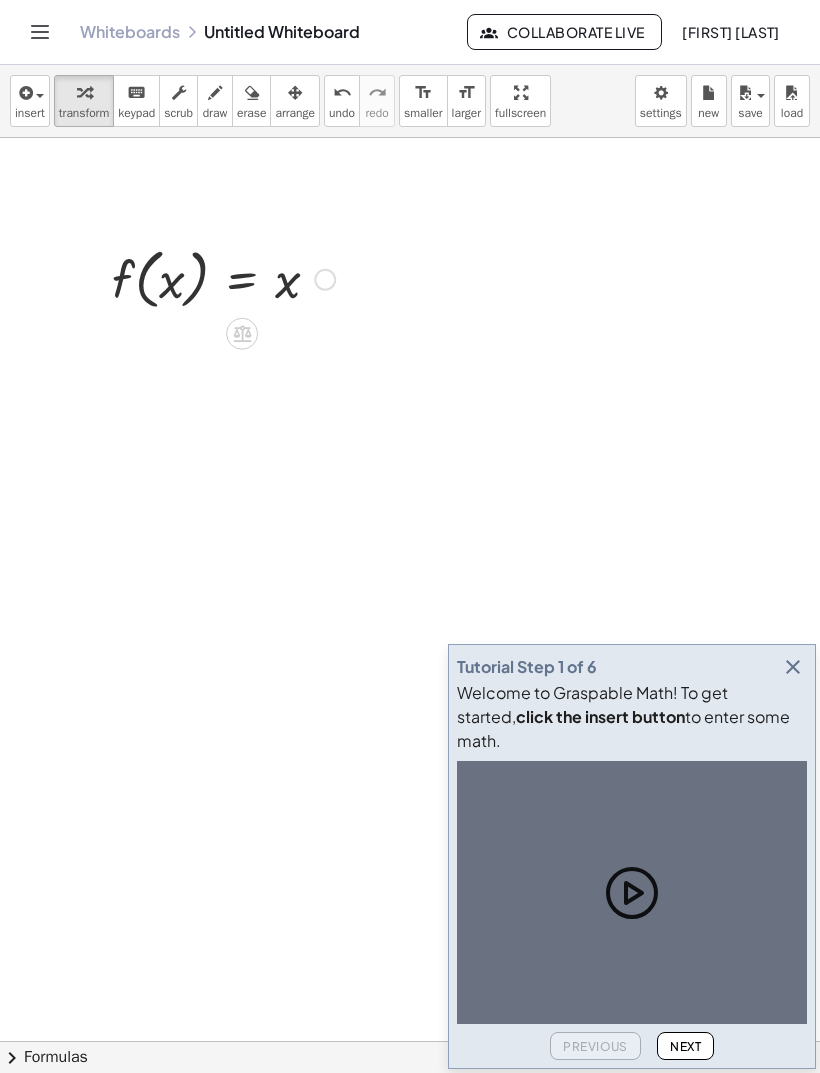 click at bounding box center [793, 667] 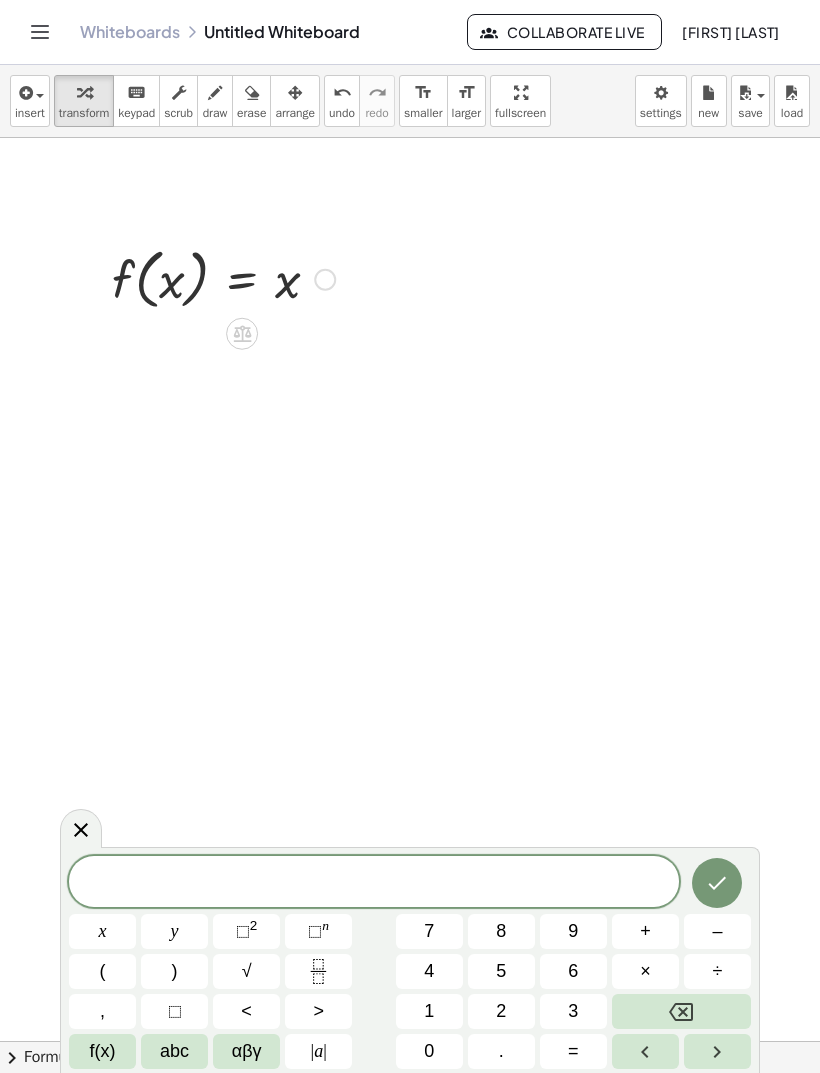 click on "5" at bounding box center [501, 971] 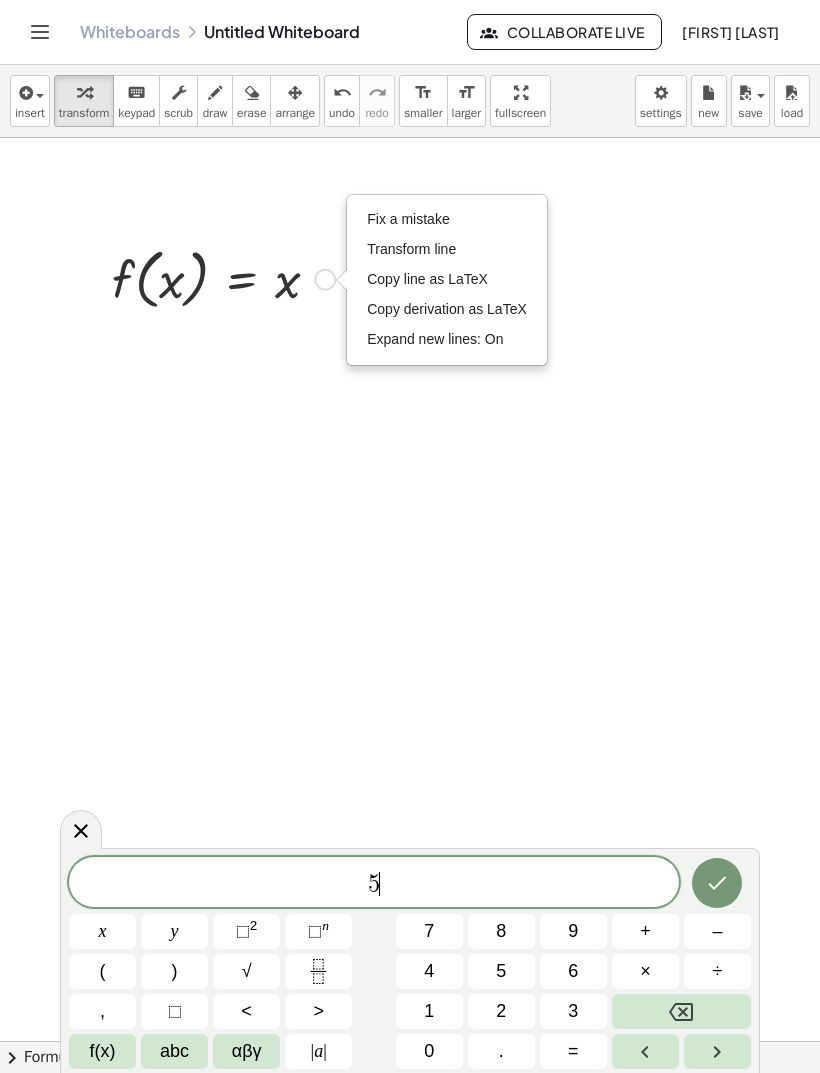 click on "2" at bounding box center (501, 1011) 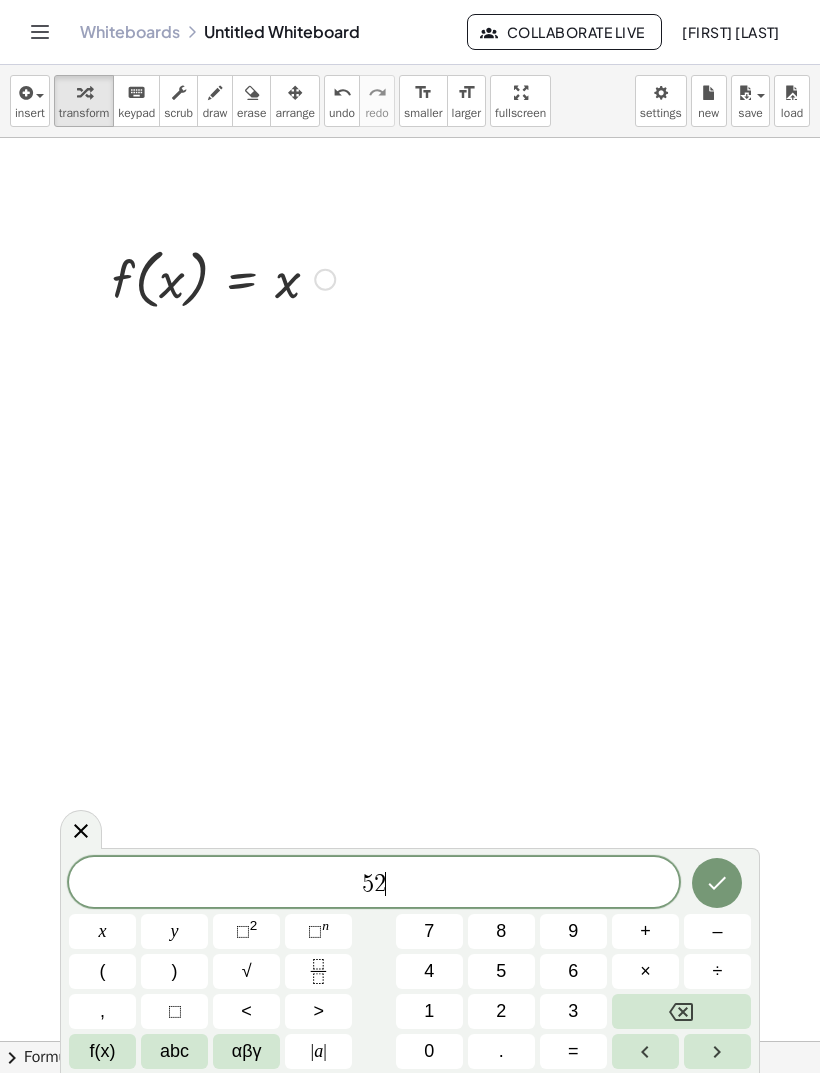 click at bounding box center (717, 883) 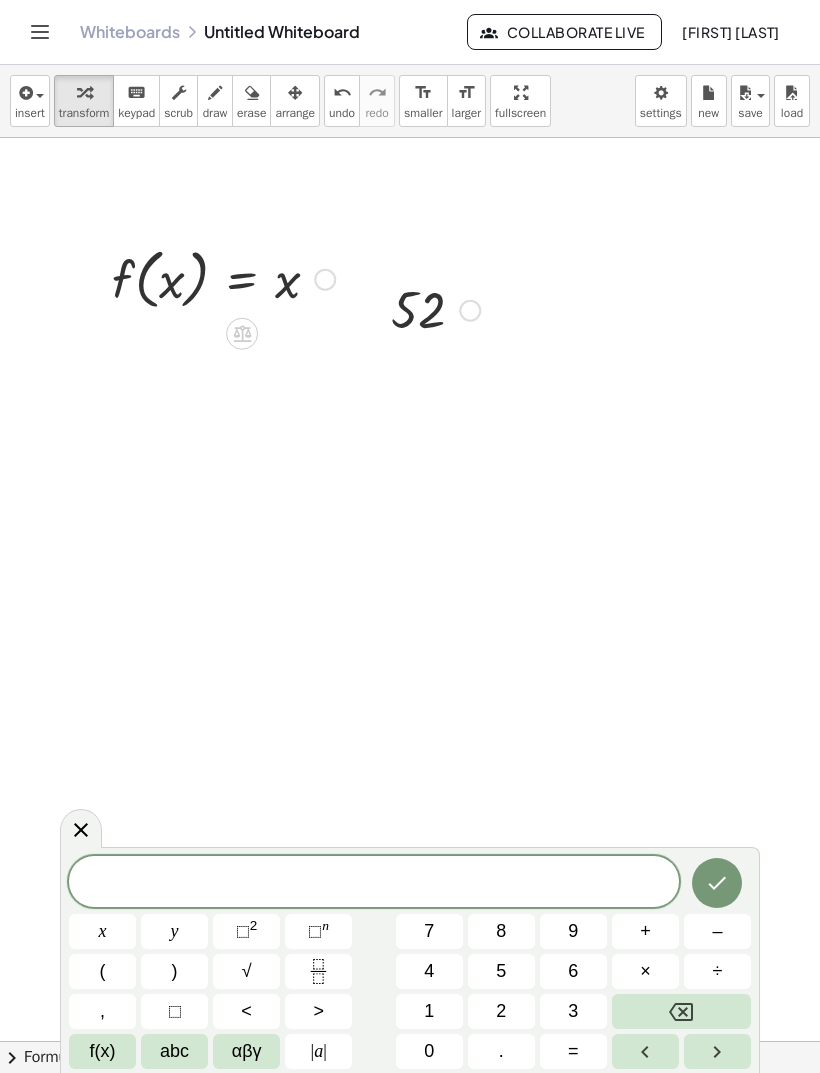 click 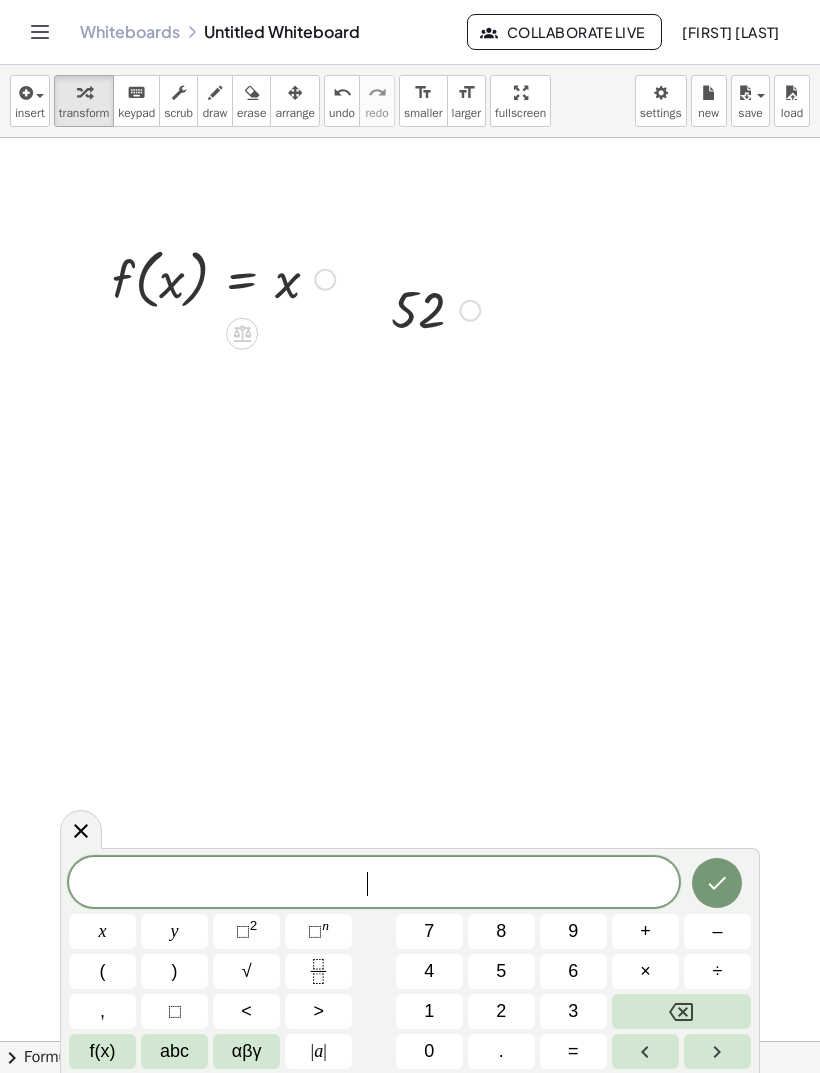 click 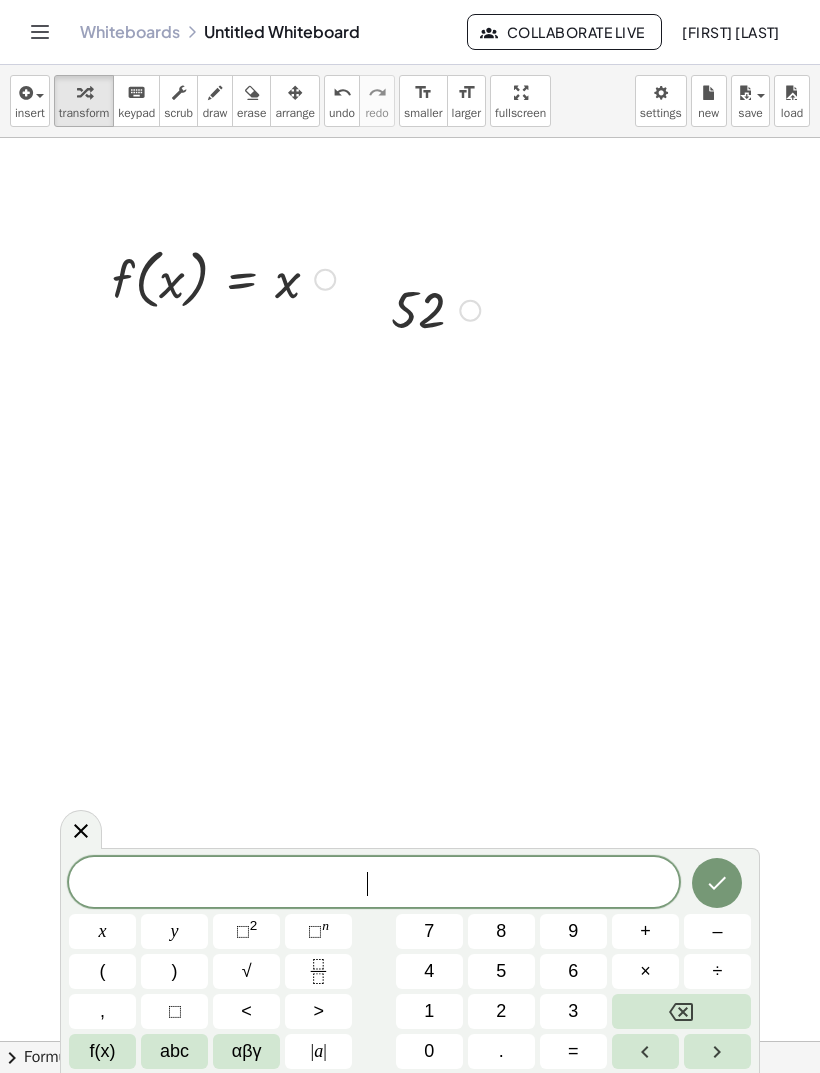 click 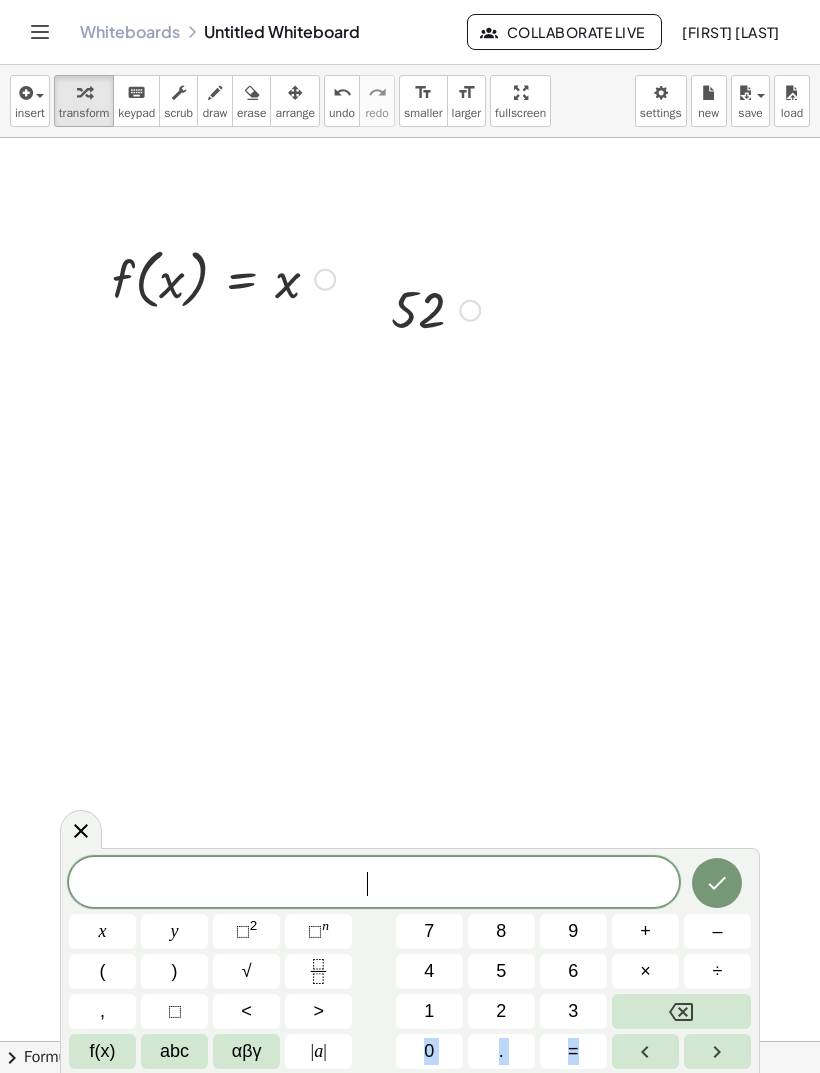 click at bounding box center (717, 1051) 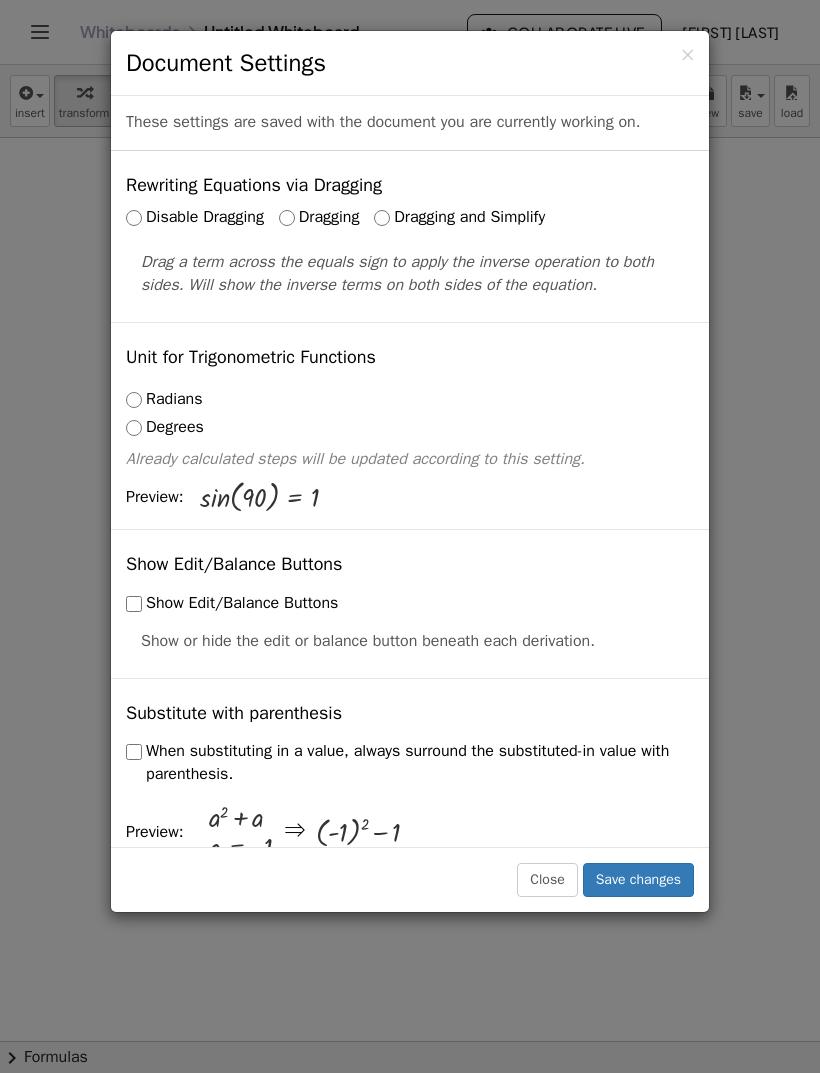 click on "× Document Settings" at bounding box center [410, 63] 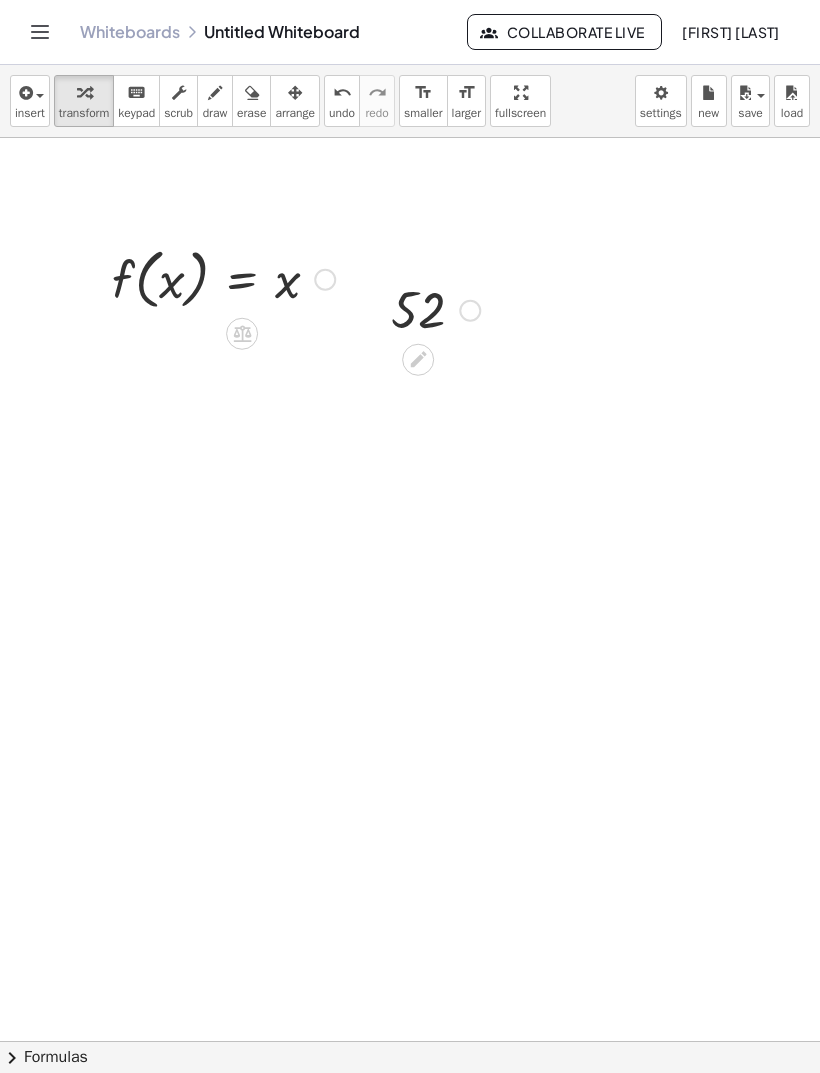 click 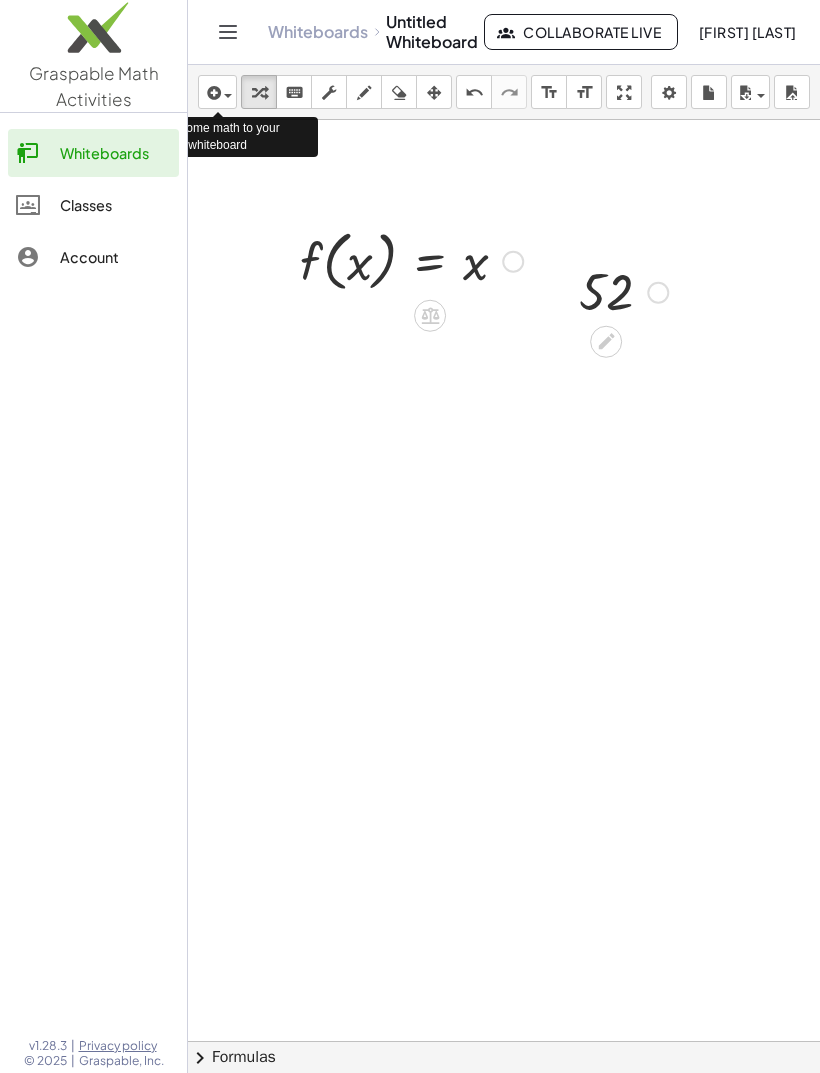 click at bounding box center (228, 32) 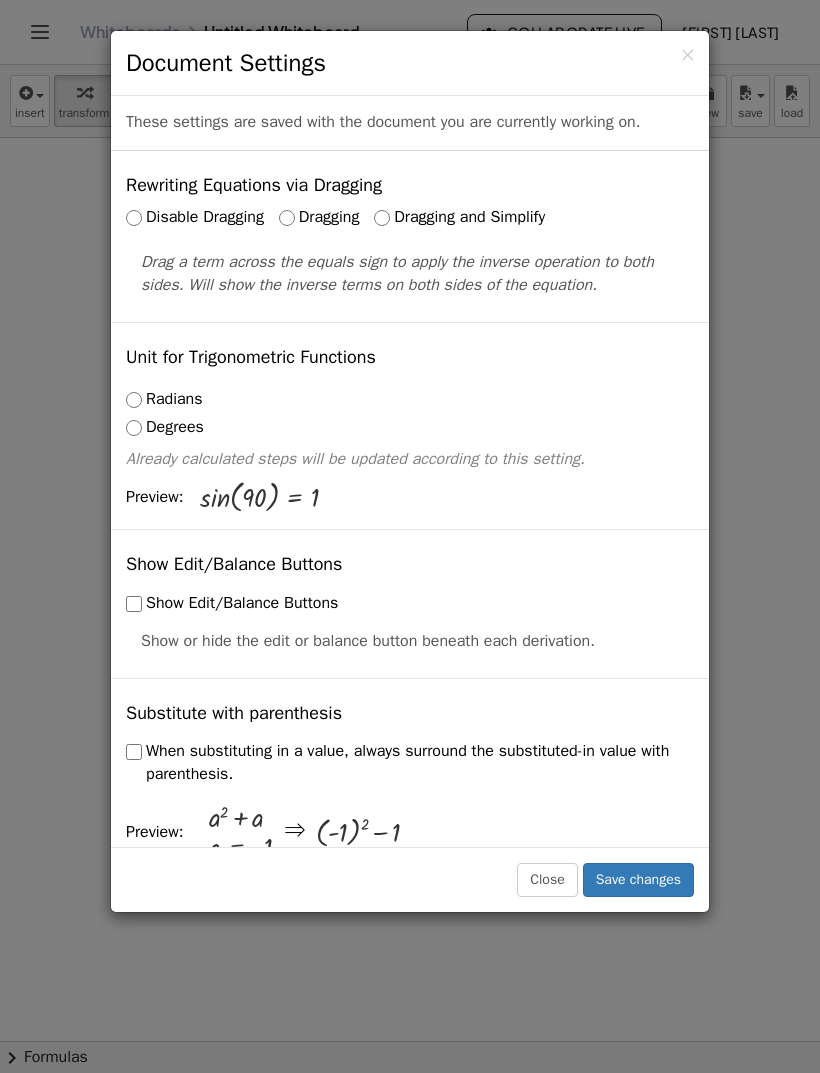 click on "× Document Settings These settings are saved with the document you are currently working on.
Rewriting Equations via Dragging
Disable Dragging
Dragging
Dragging and Simplify
Drag a term across the equals sign to apply the inverse operation to both sides. Will show the inverse terms on both sides of the equation.
Unit for Trigonometric Functions
Radians
Degrees
Already calculated steps will be updated according to this setting.
Preview:
sin ( , 90 ) = 1
Show Edit/Balance Buttons
Show Edit/Balance Buttons
Show or hide the edit or balance button beneath each derivation.
Substitute with parenthesis
+ a 2" at bounding box center (410, 471) 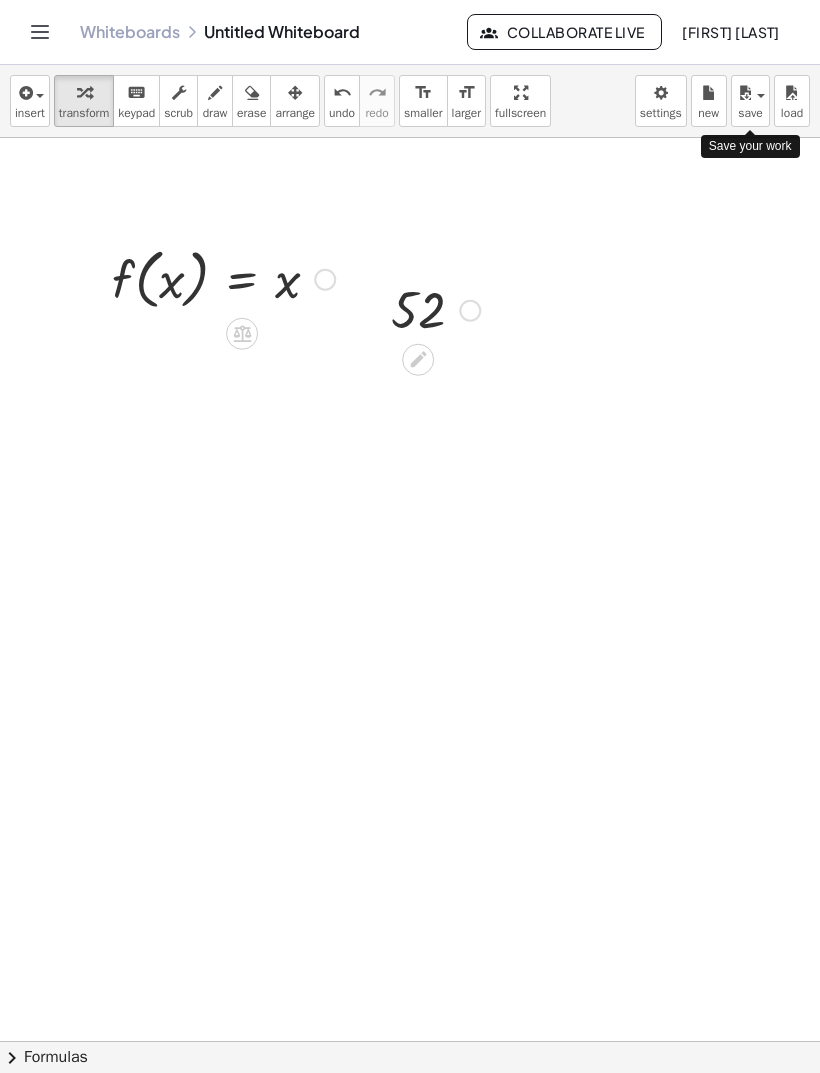 click on "save" at bounding box center [750, 101] 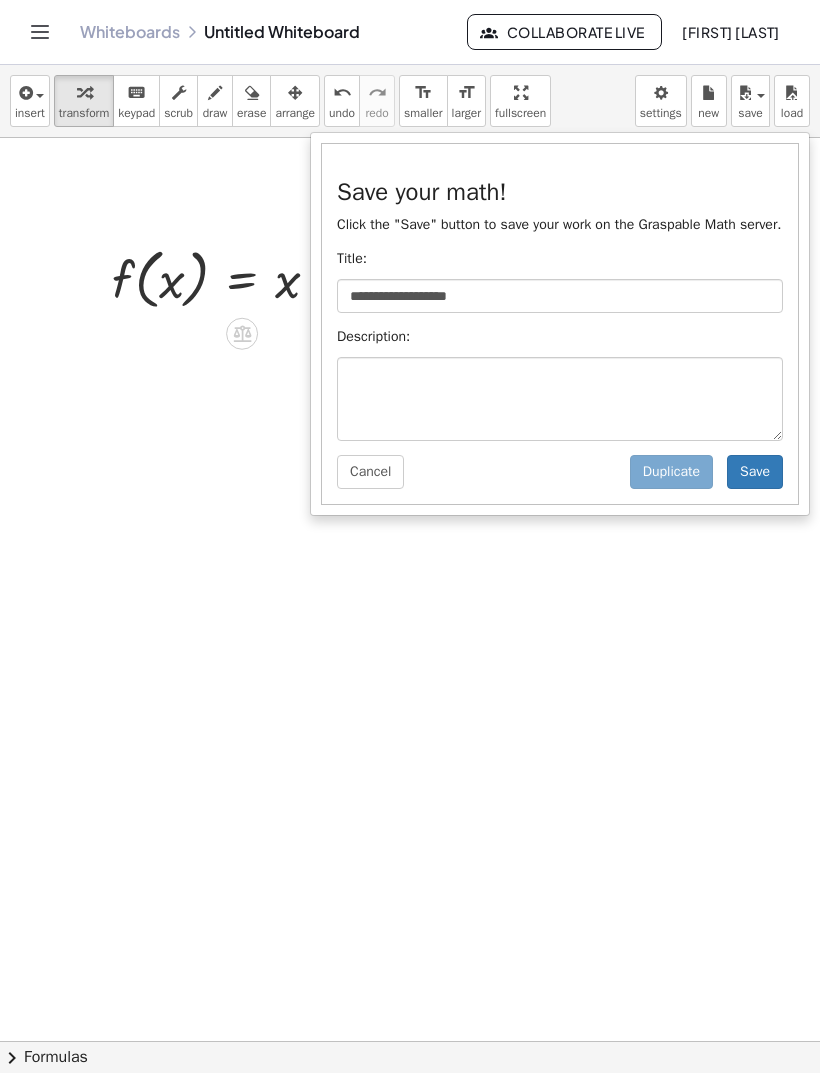 click at bounding box center (410, 536) 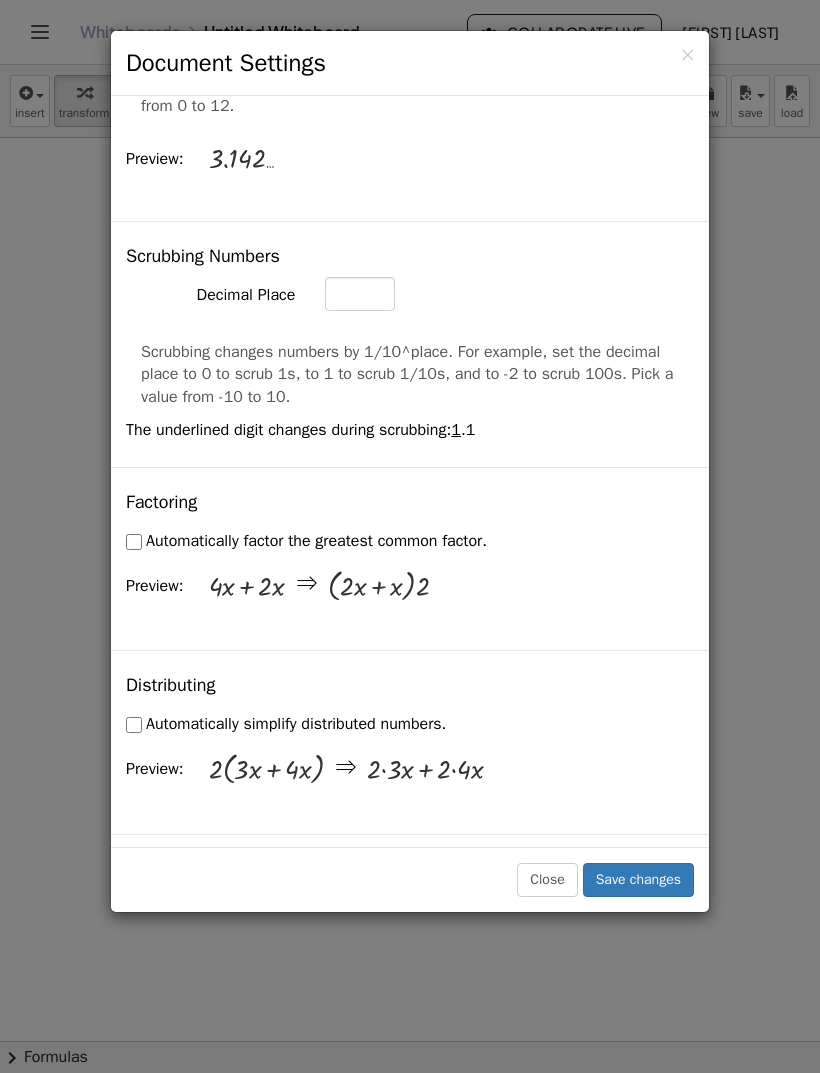 scroll, scrollTop: 1060, scrollLeft: 0, axis: vertical 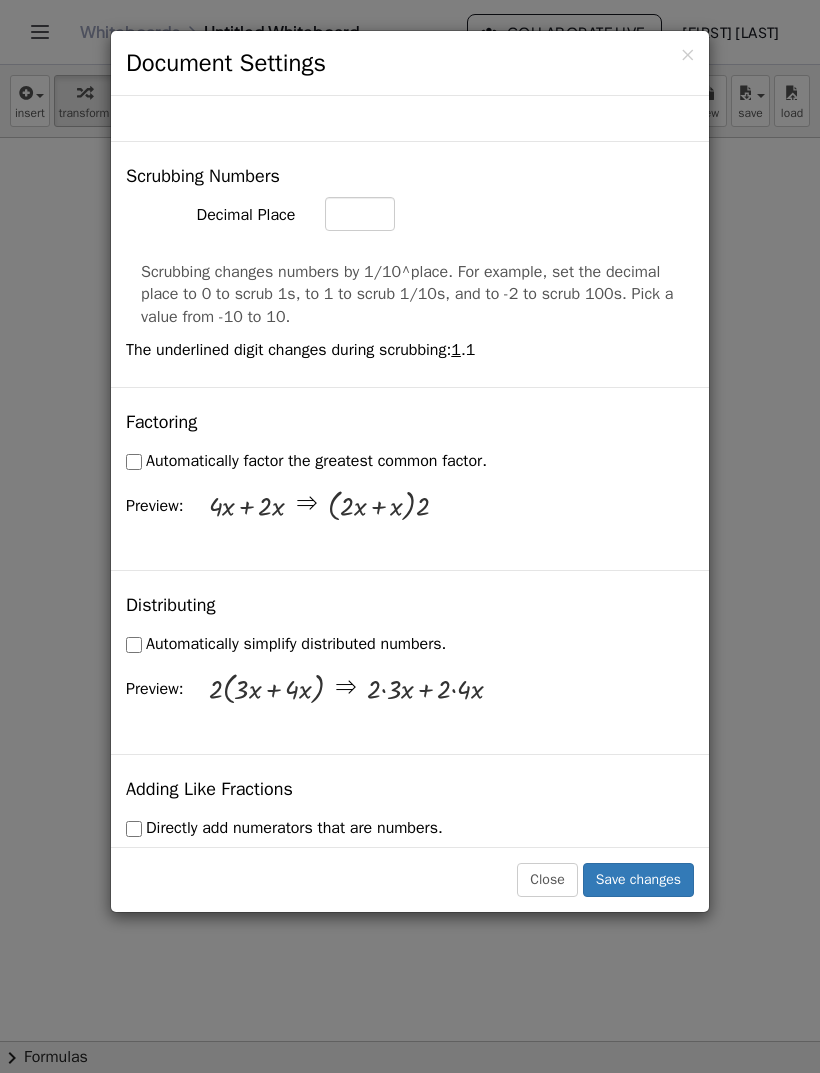 click on "Close" at bounding box center [547, 880] 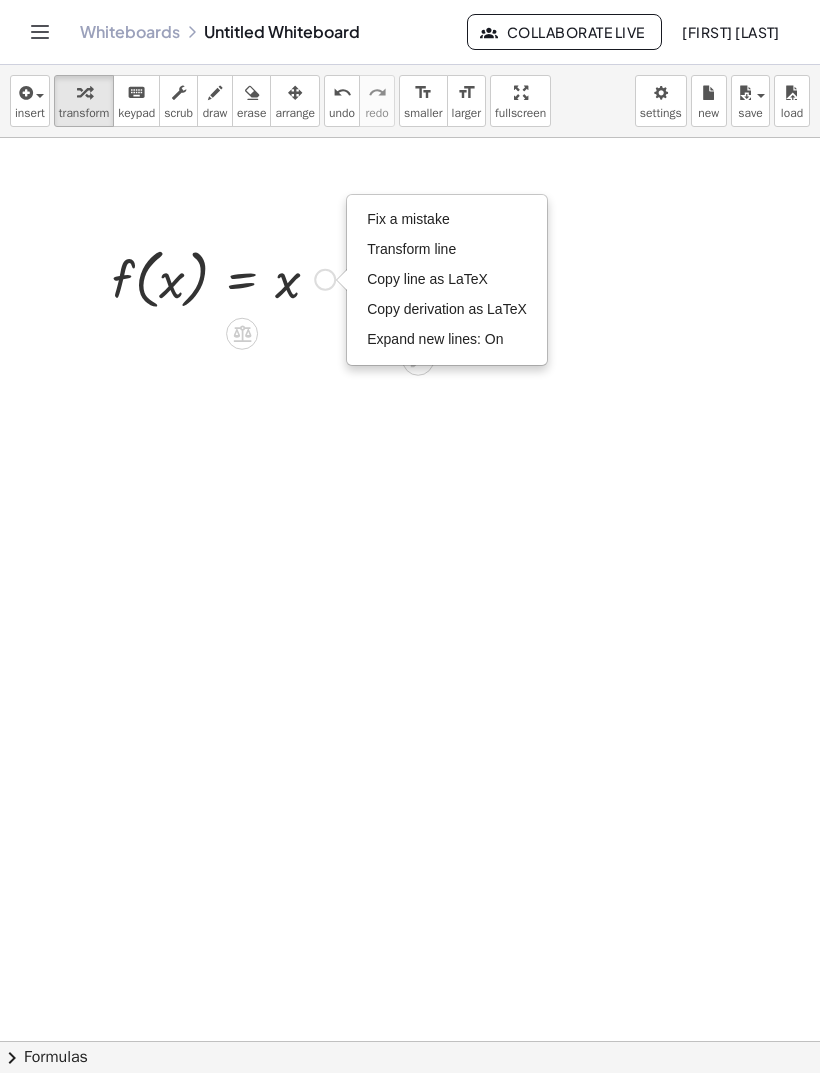 click at bounding box center (223, 278) 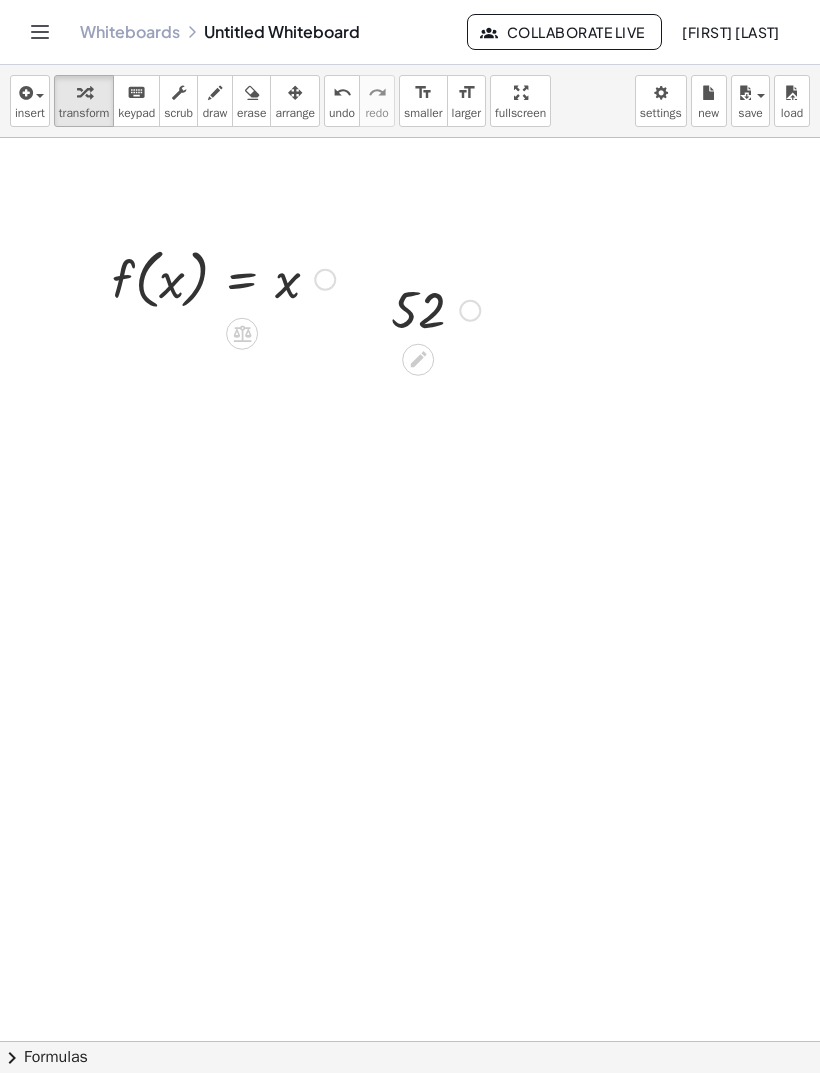 click at bounding box center [242, 334] 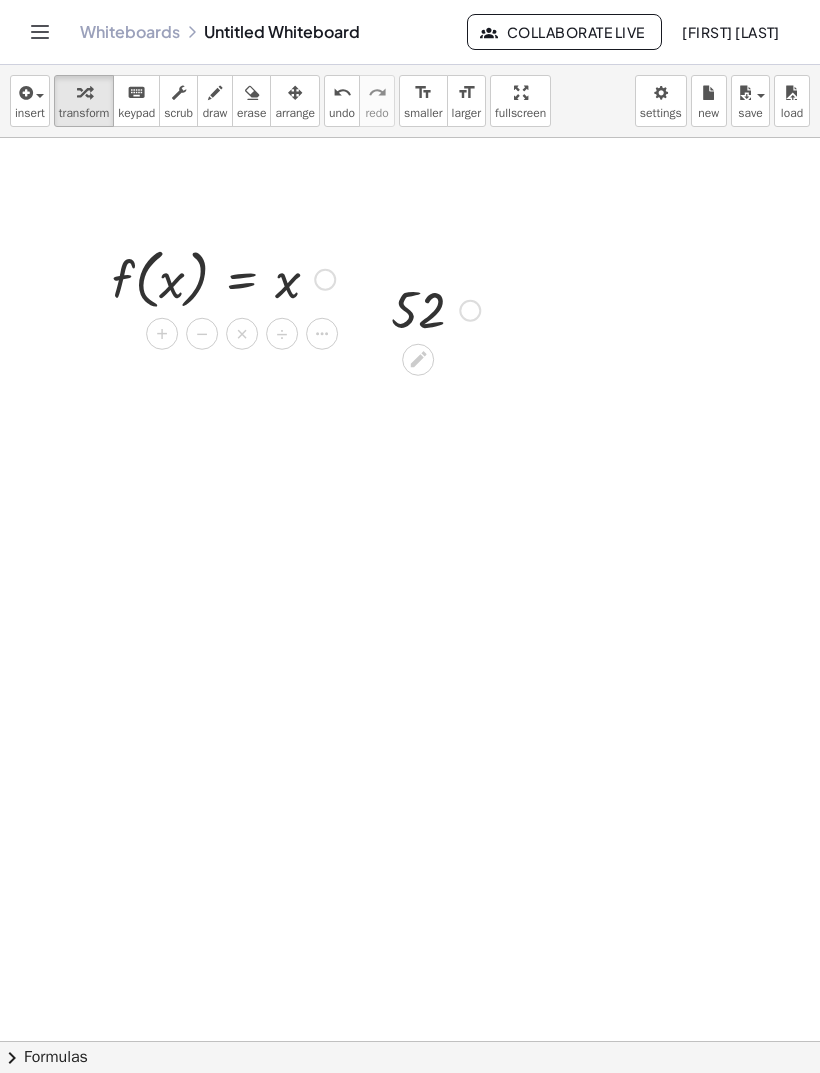 scroll, scrollTop: 296, scrollLeft: 0, axis: vertical 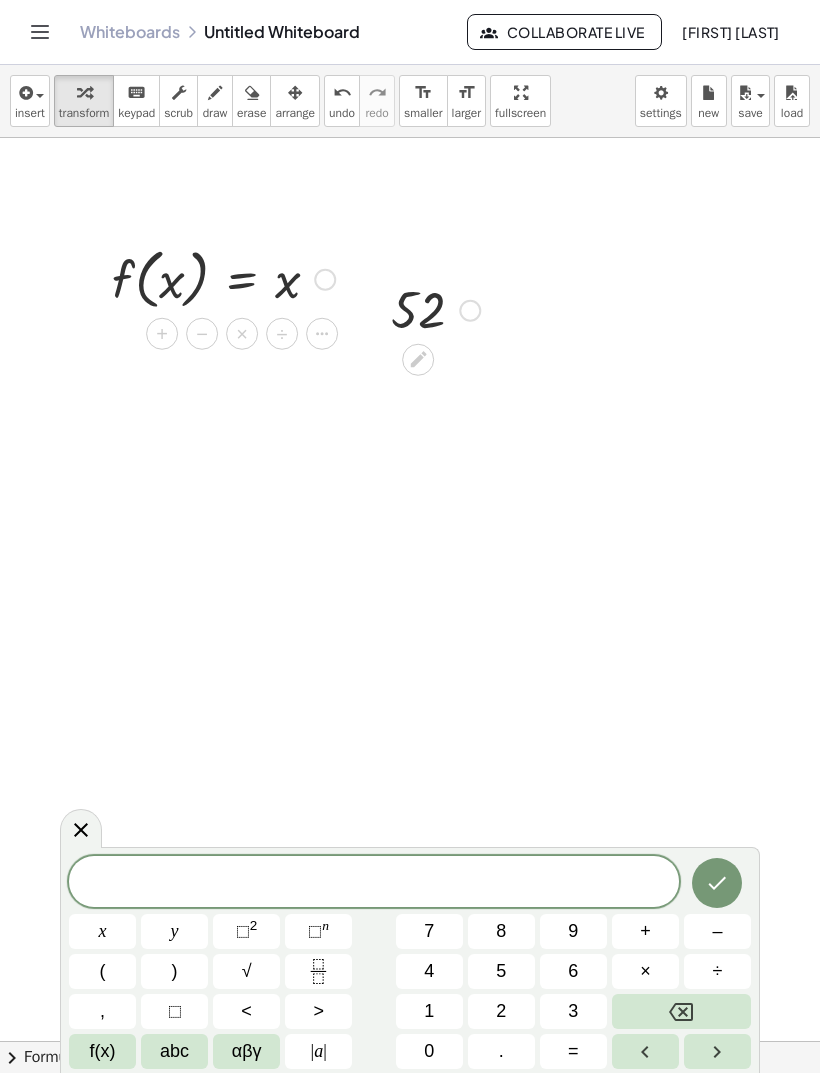 click on "1" at bounding box center (429, 1011) 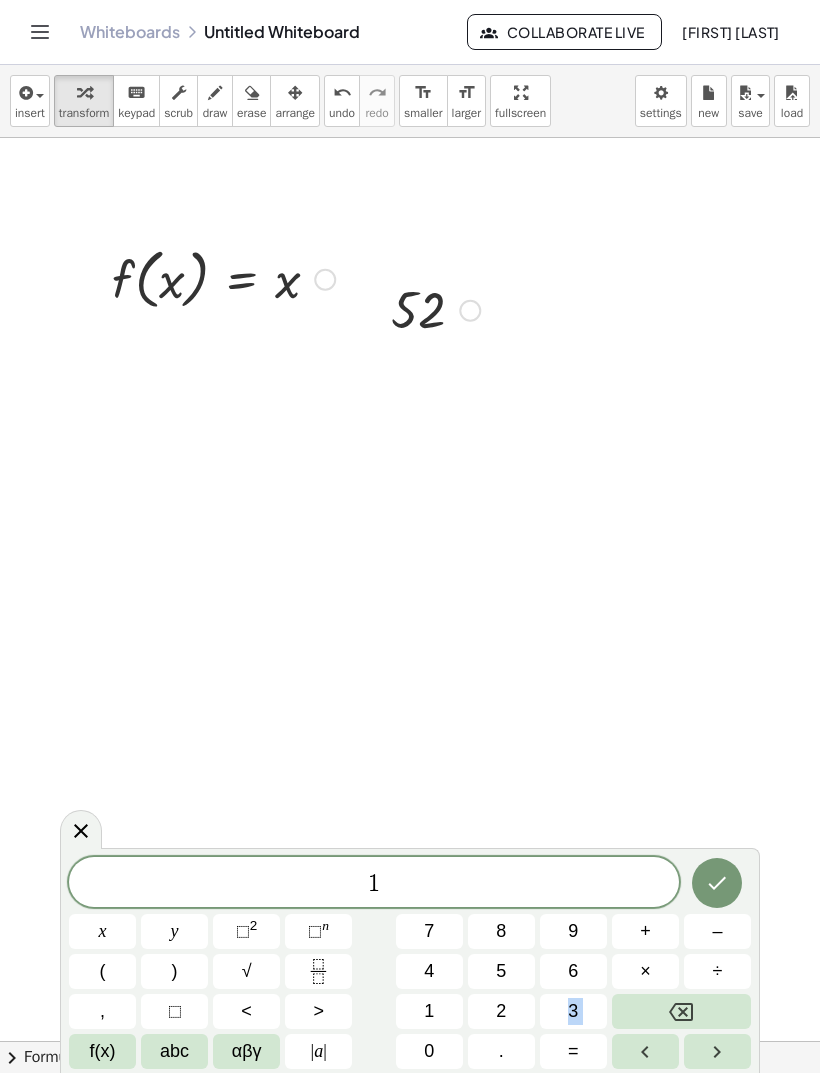 click at bounding box center (681, 1011) 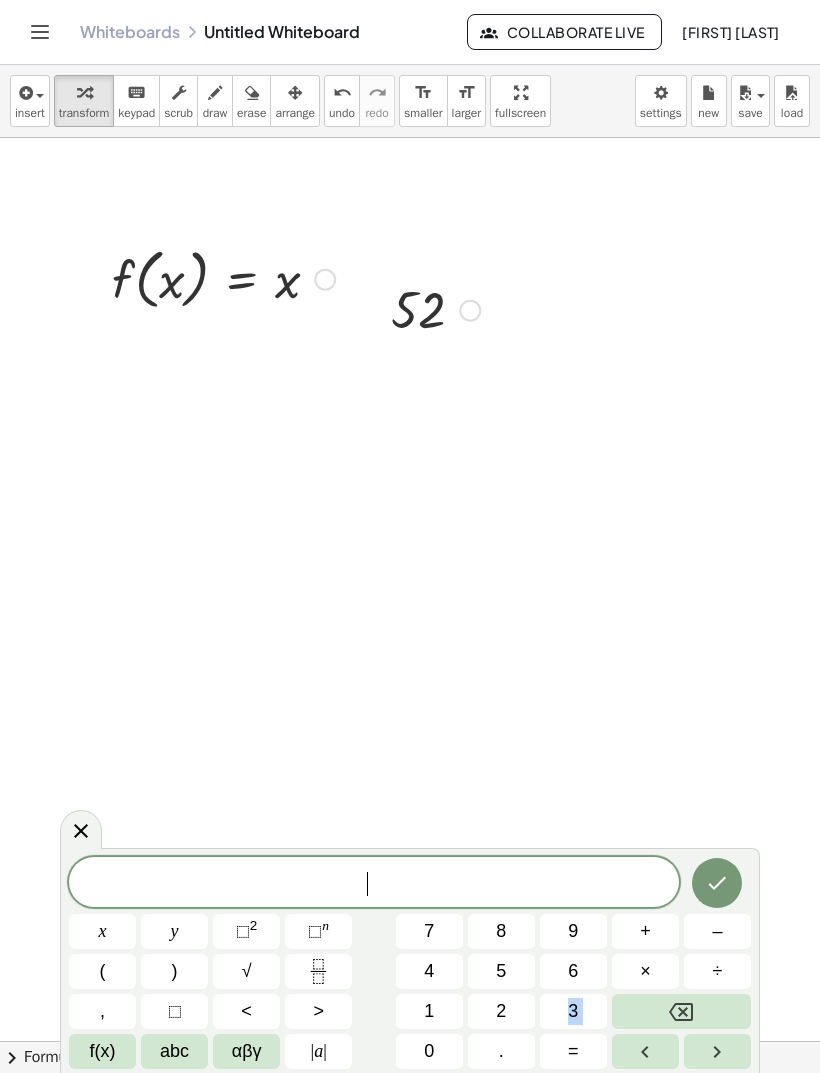 click at bounding box center (681, 1011) 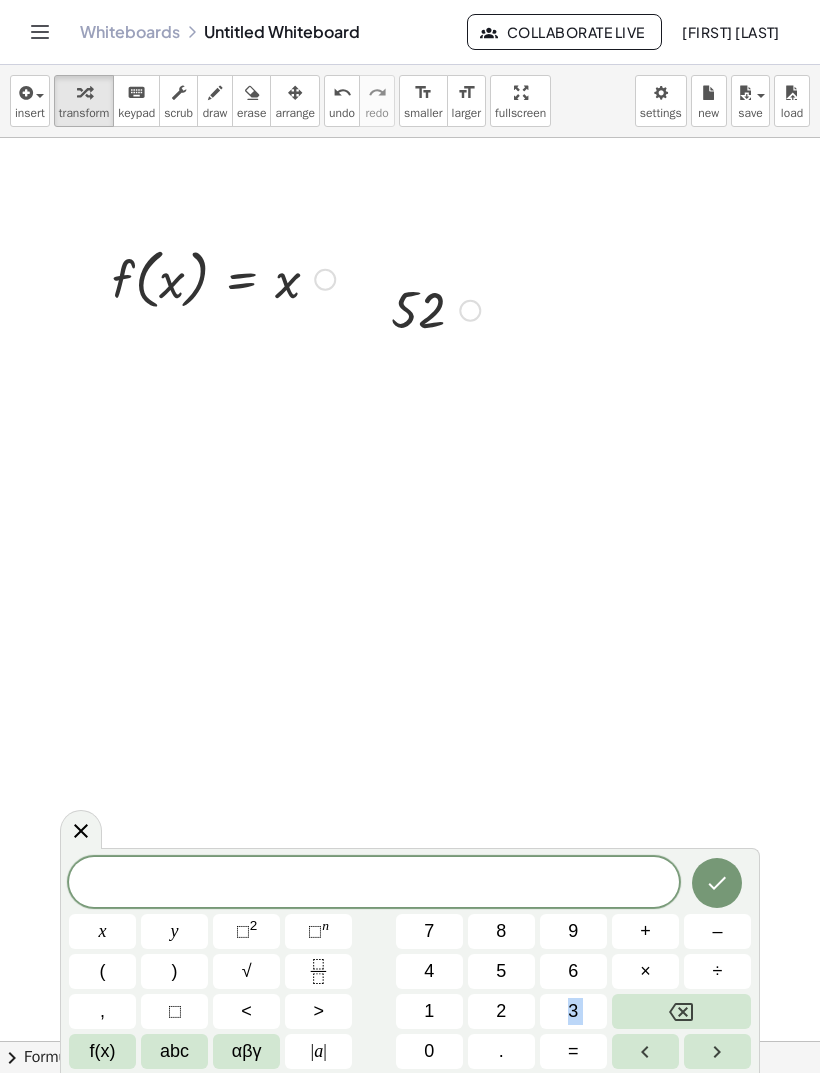 click at bounding box center (681, 1011) 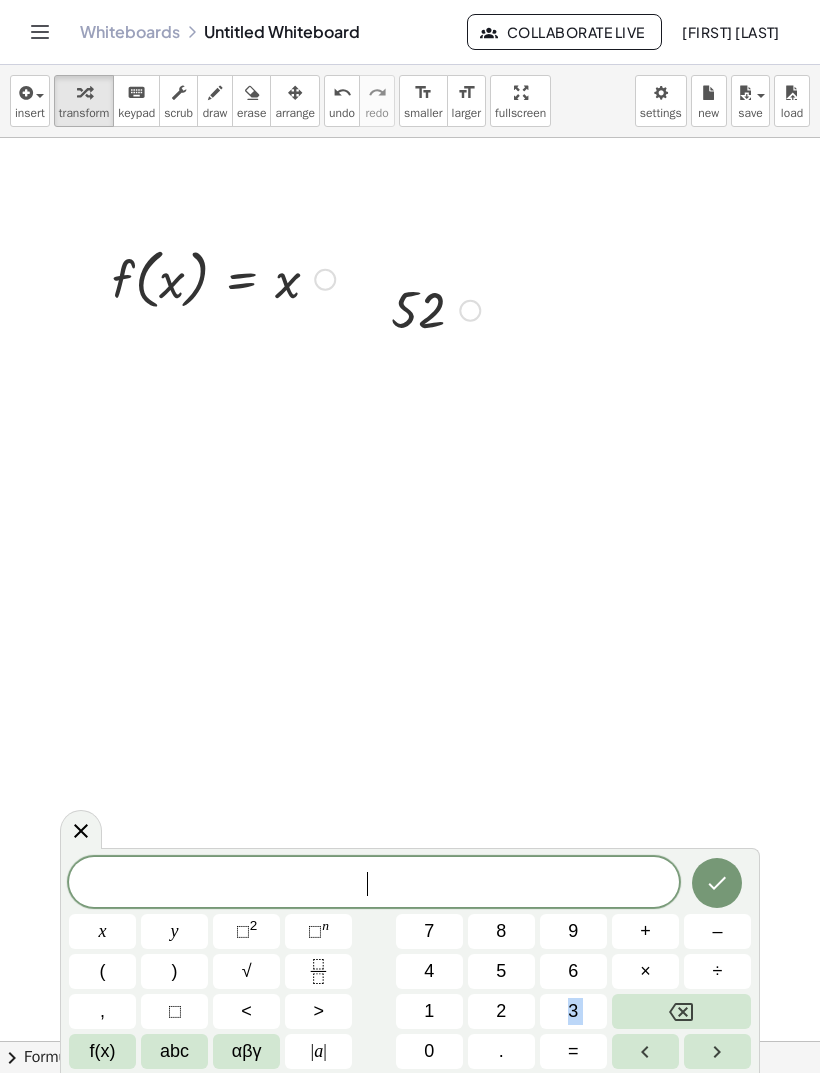click at bounding box center [681, 1011] 